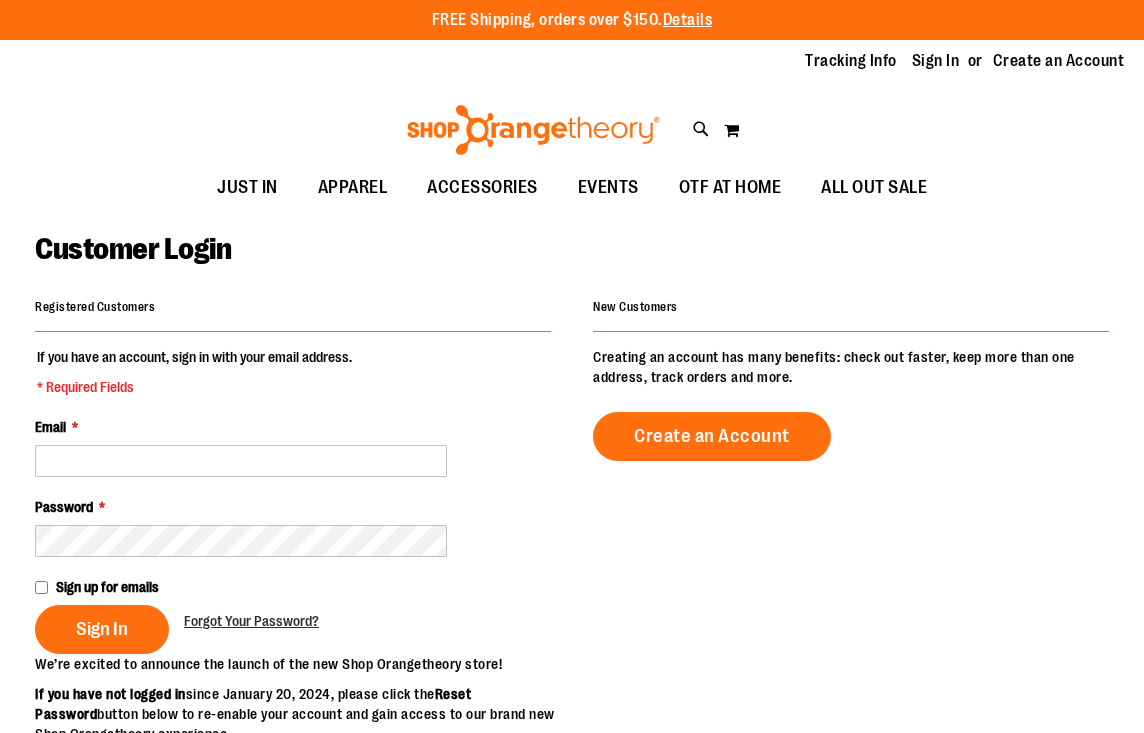 scroll, scrollTop: 0, scrollLeft: 0, axis: both 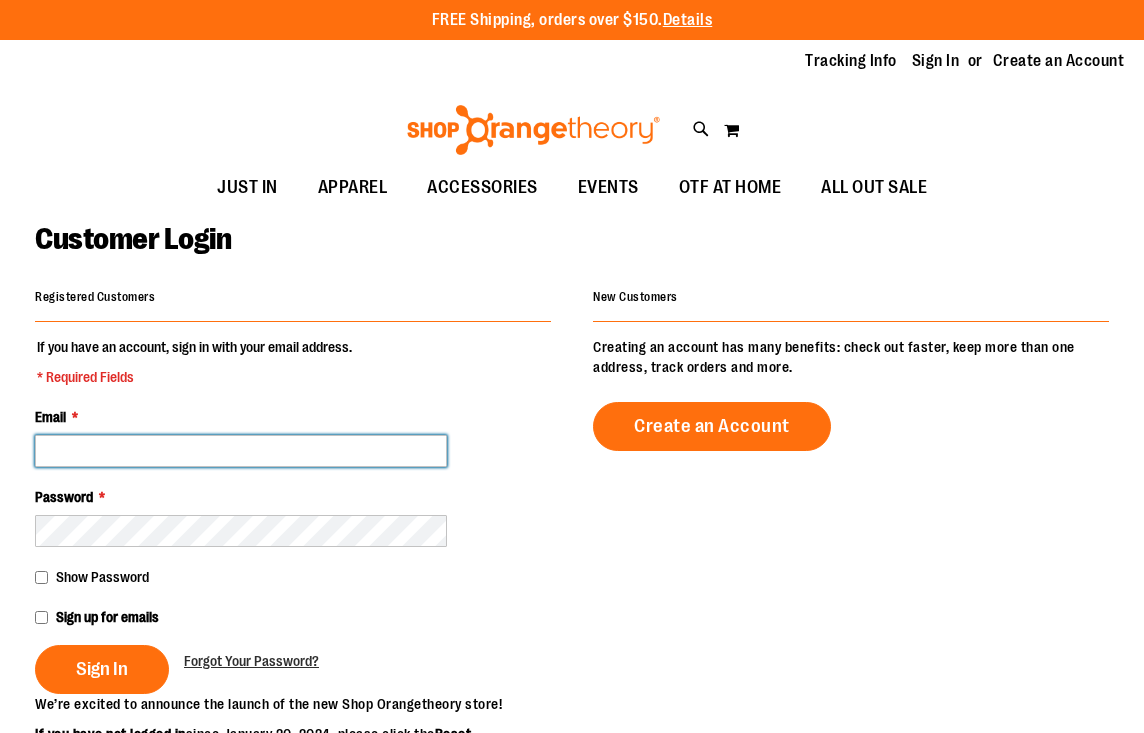 click on "Email *" at bounding box center [241, 451] 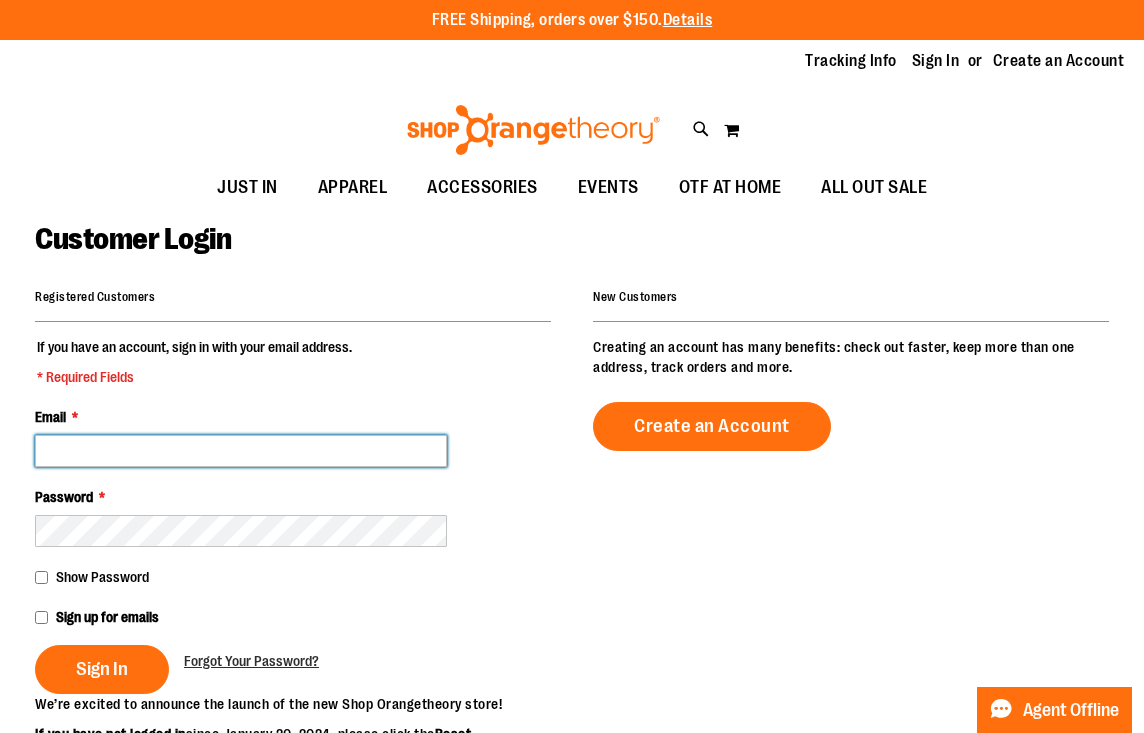 type on "**********" 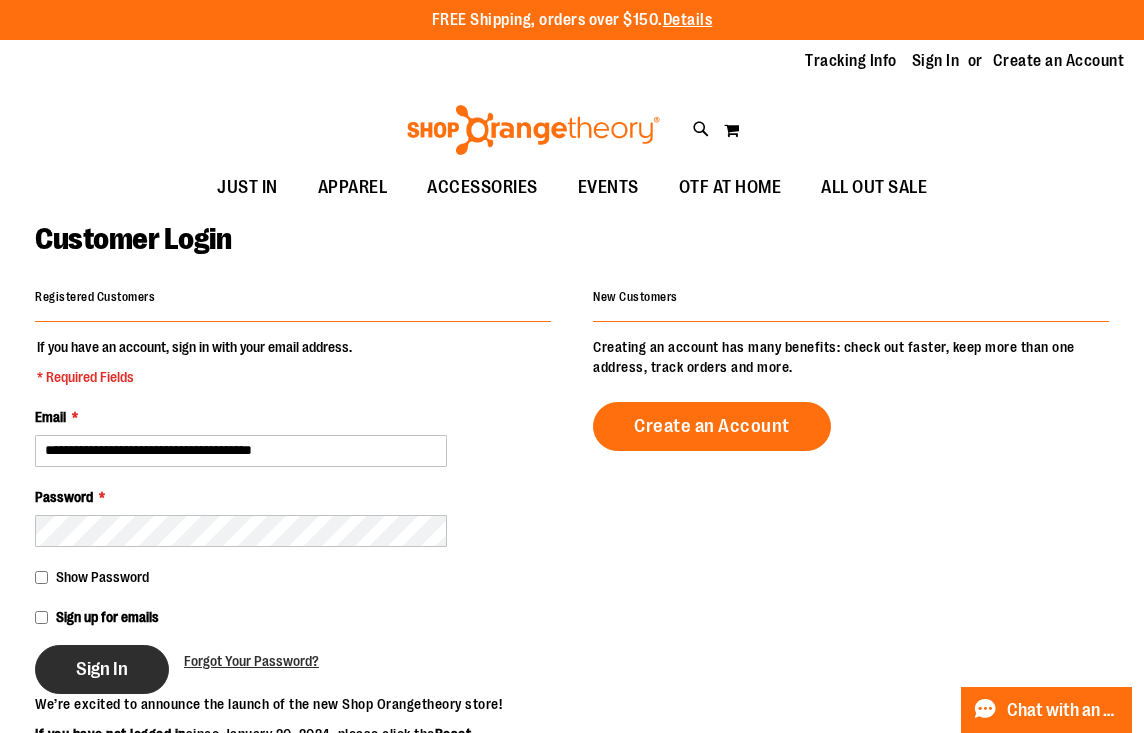 click on "Sign In" at bounding box center (102, 669) 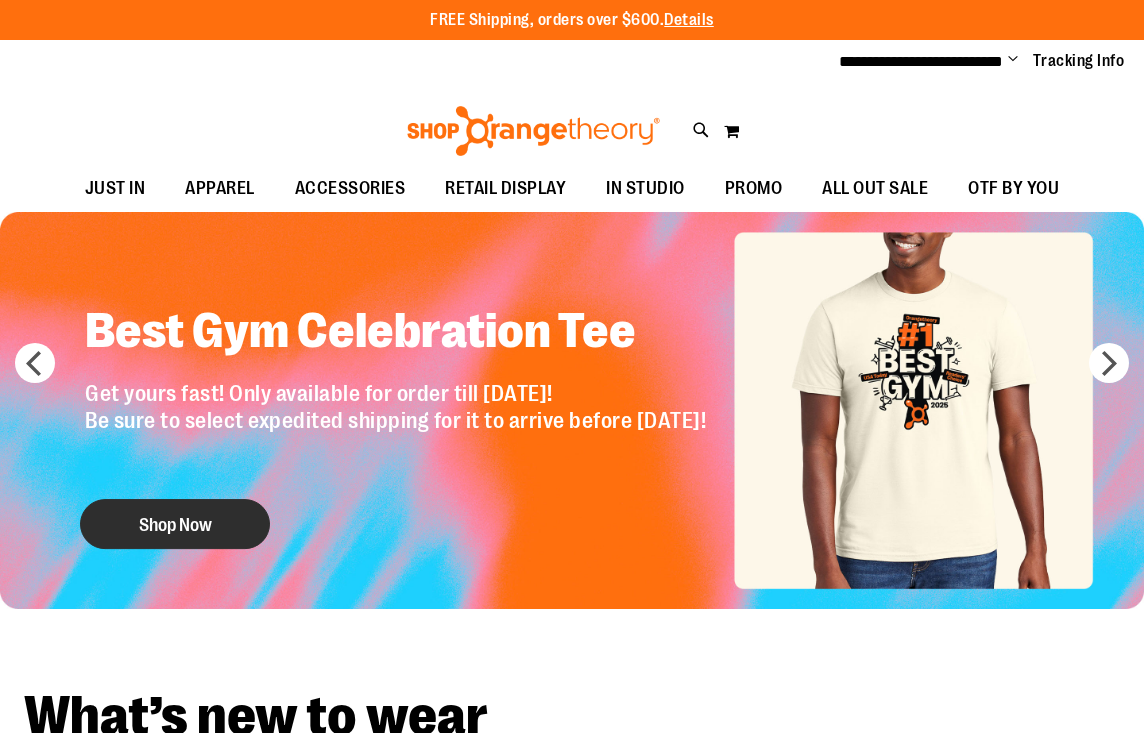 scroll, scrollTop: 0, scrollLeft: 0, axis: both 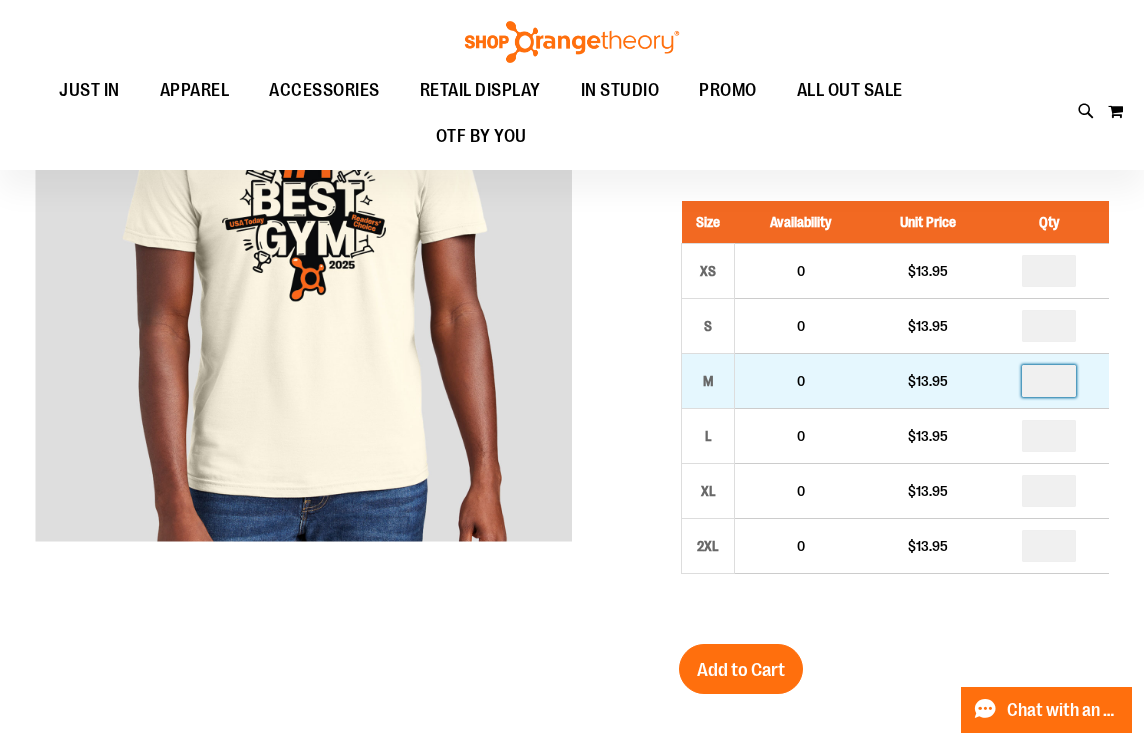 click at bounding box center [1049, 381] 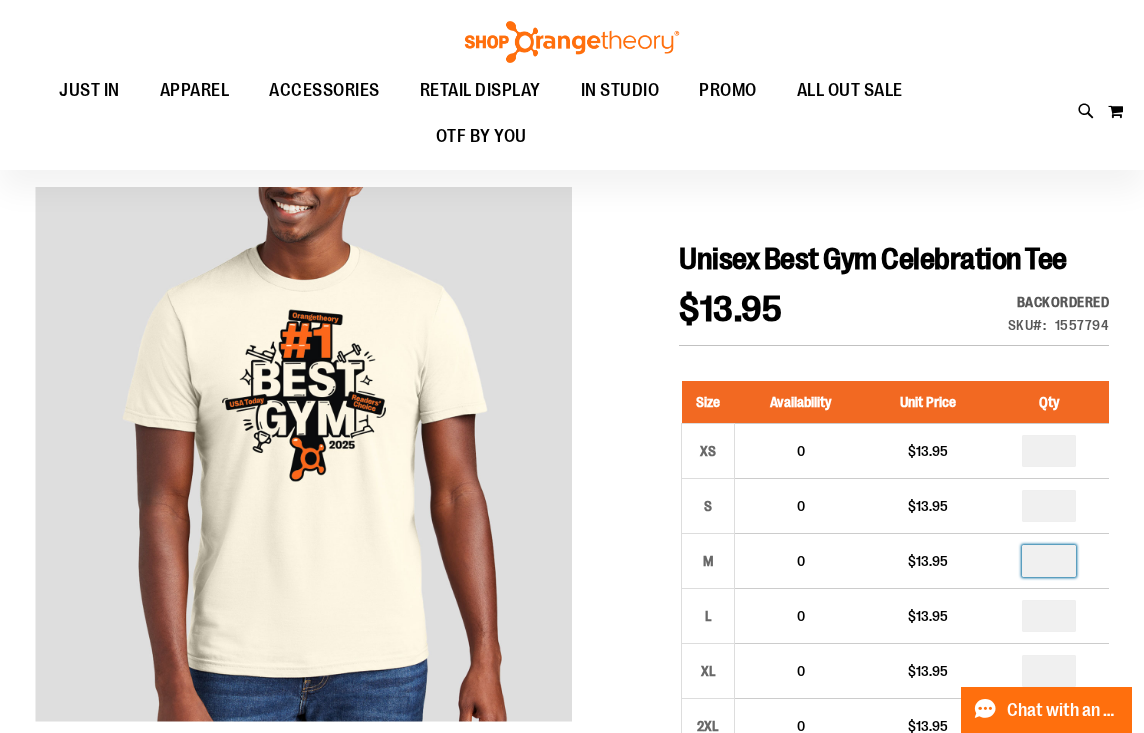 scroll, scrollTop: 94, scrollLeft: 0, axis: vertical 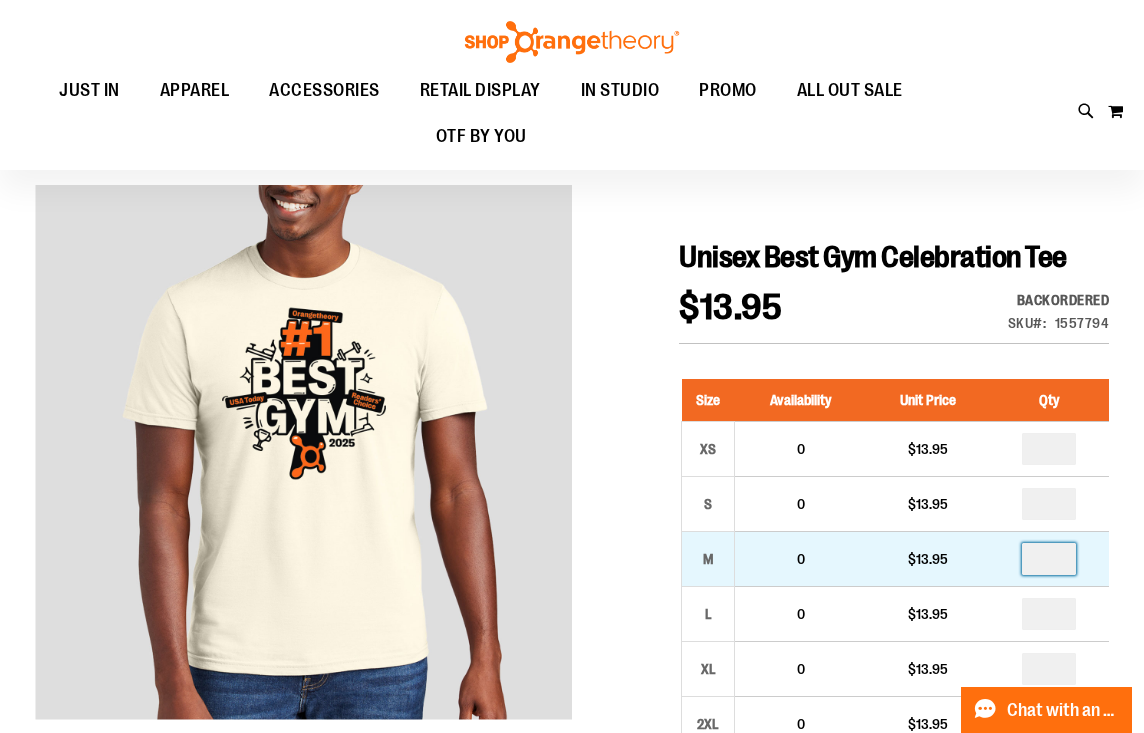 type on "*" 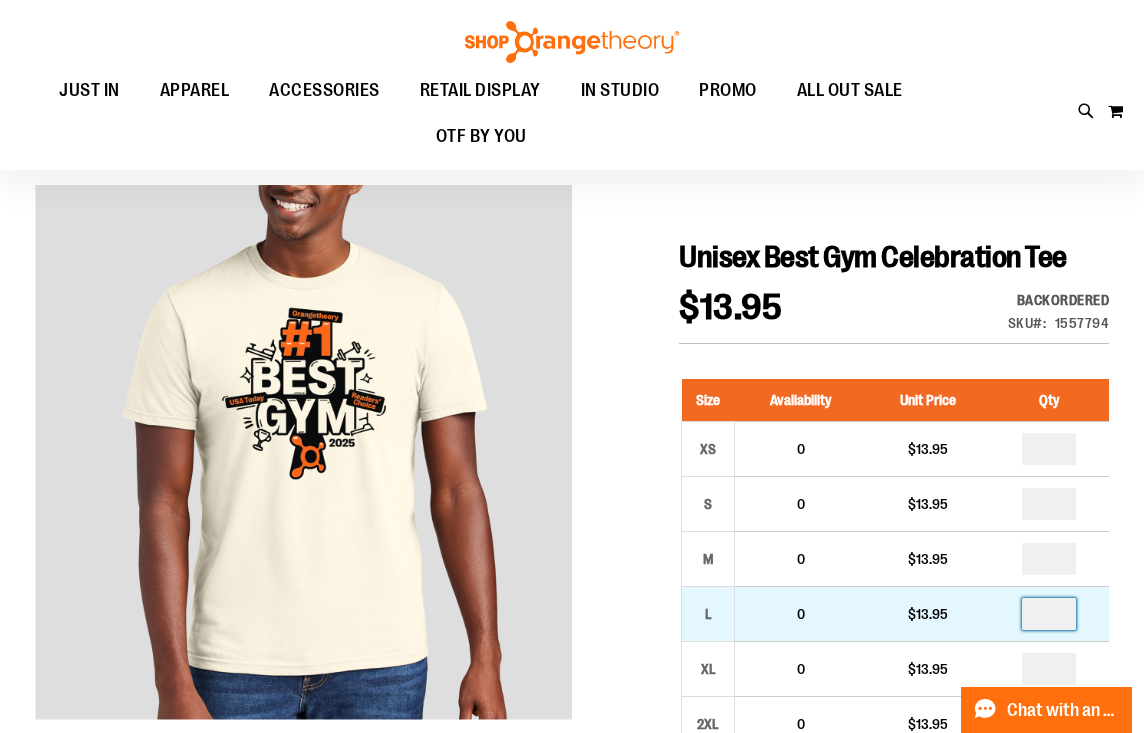 click at bounding box center [1049, 614] 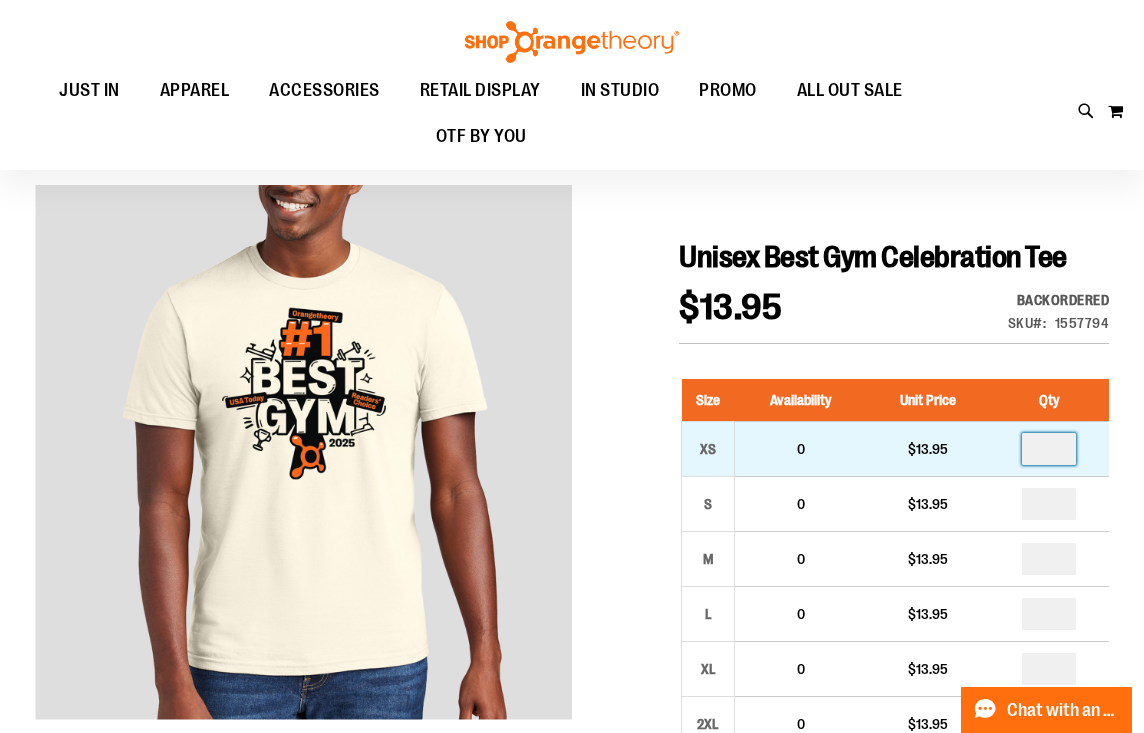 click at bounding box center [1049, 449] 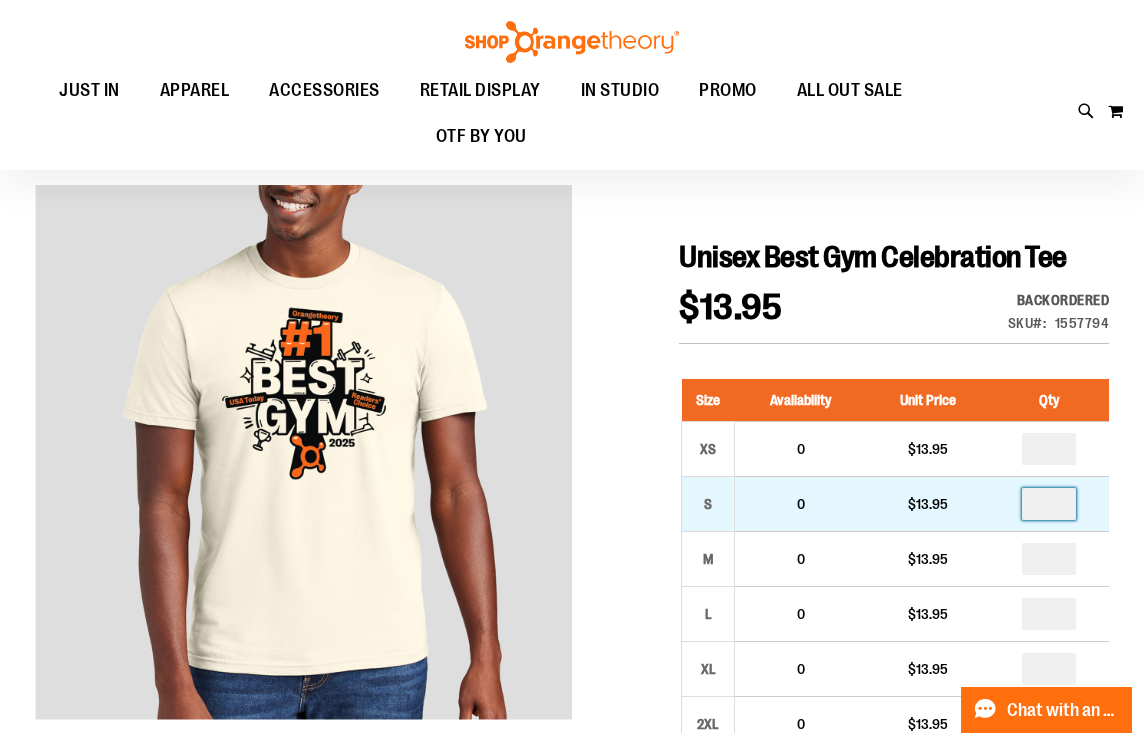 click at bounding box center (1049, 504) 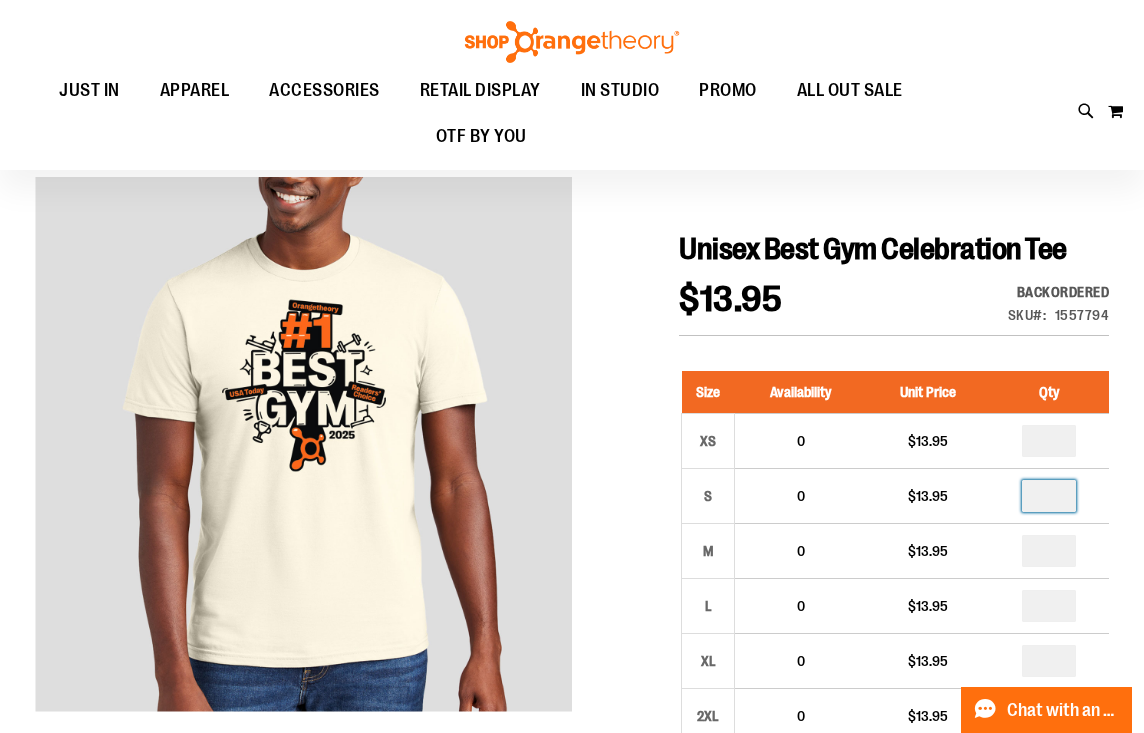 scroll, scrollTop: 101, scrollLeft: 0, axis: vertical 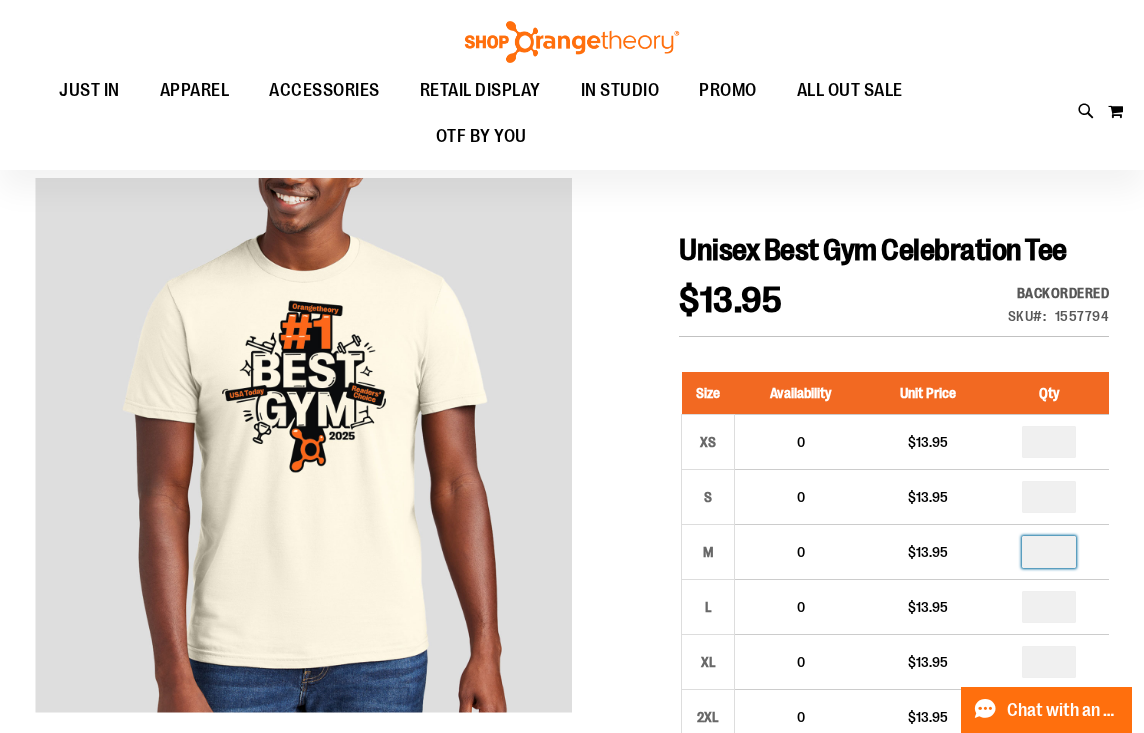 click on "*" at bounding box center (1049, 552) 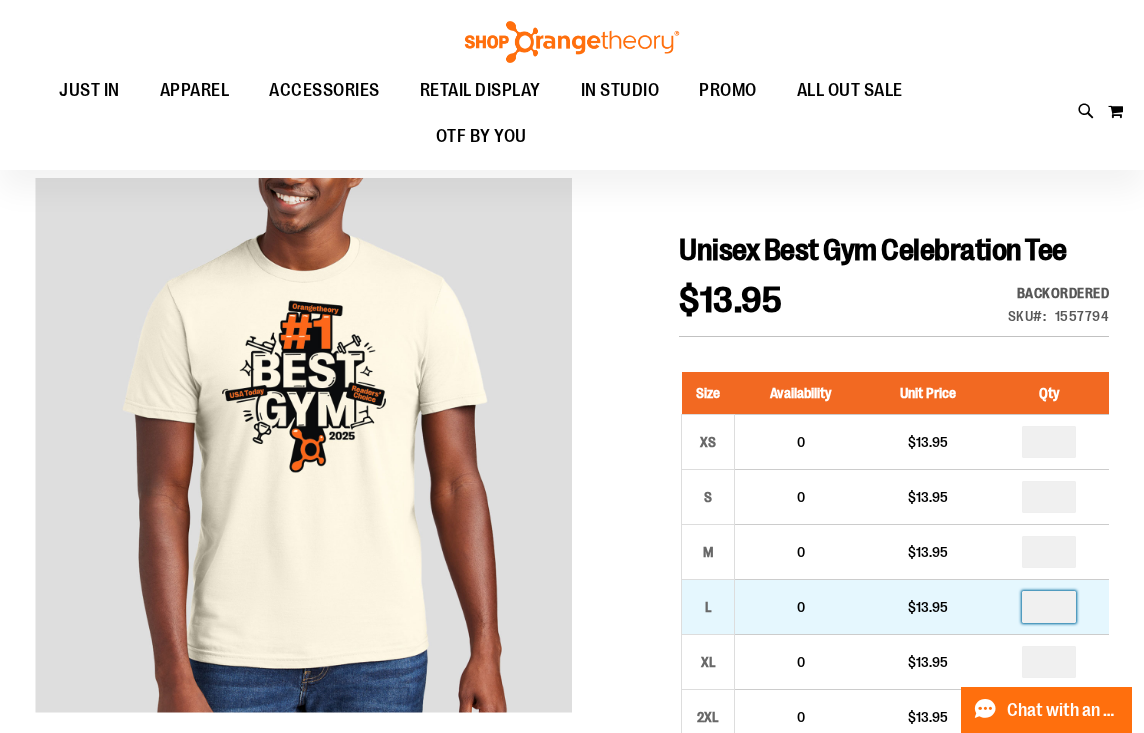 type on "*" 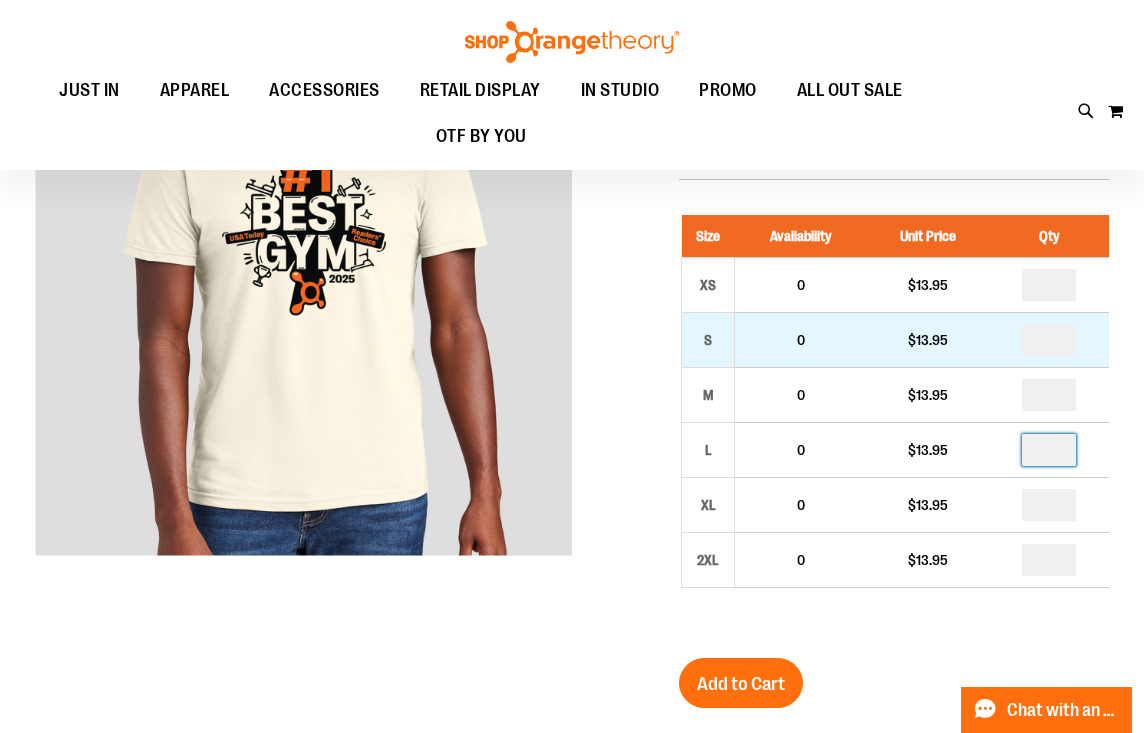 scroll, scrollTop: 263, scrollLeft: 0, axis: vertical 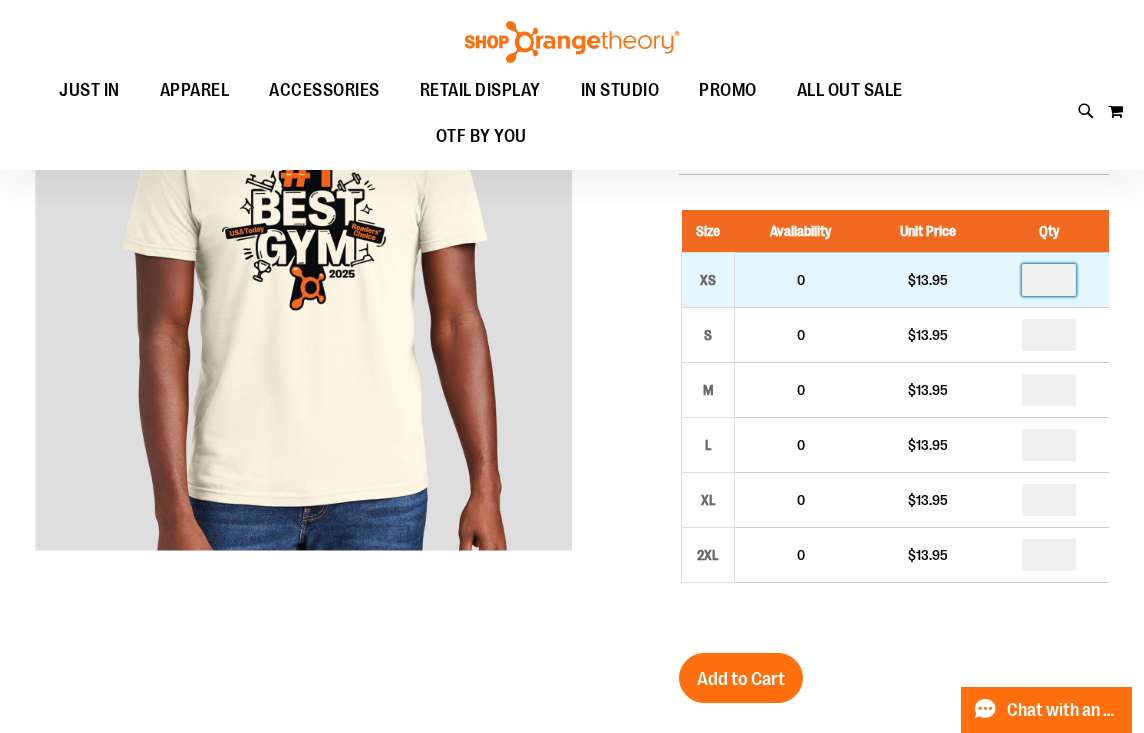 click on "*" at bounding box center (1049, 280) 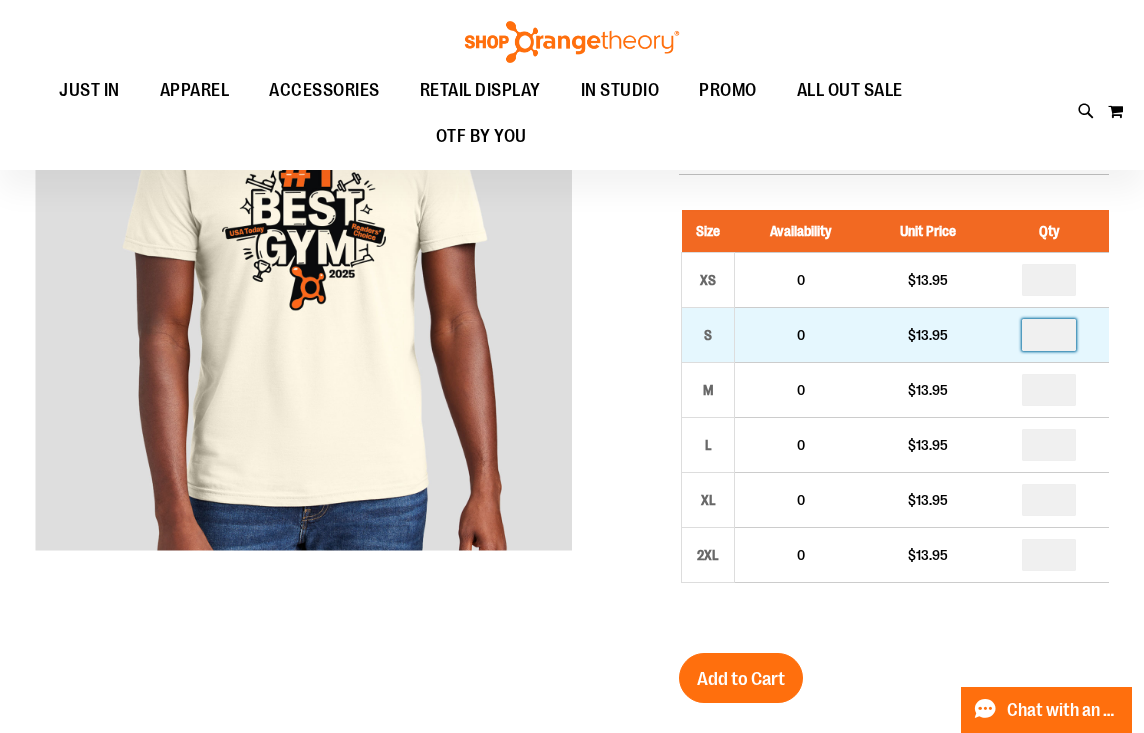 type on "*" 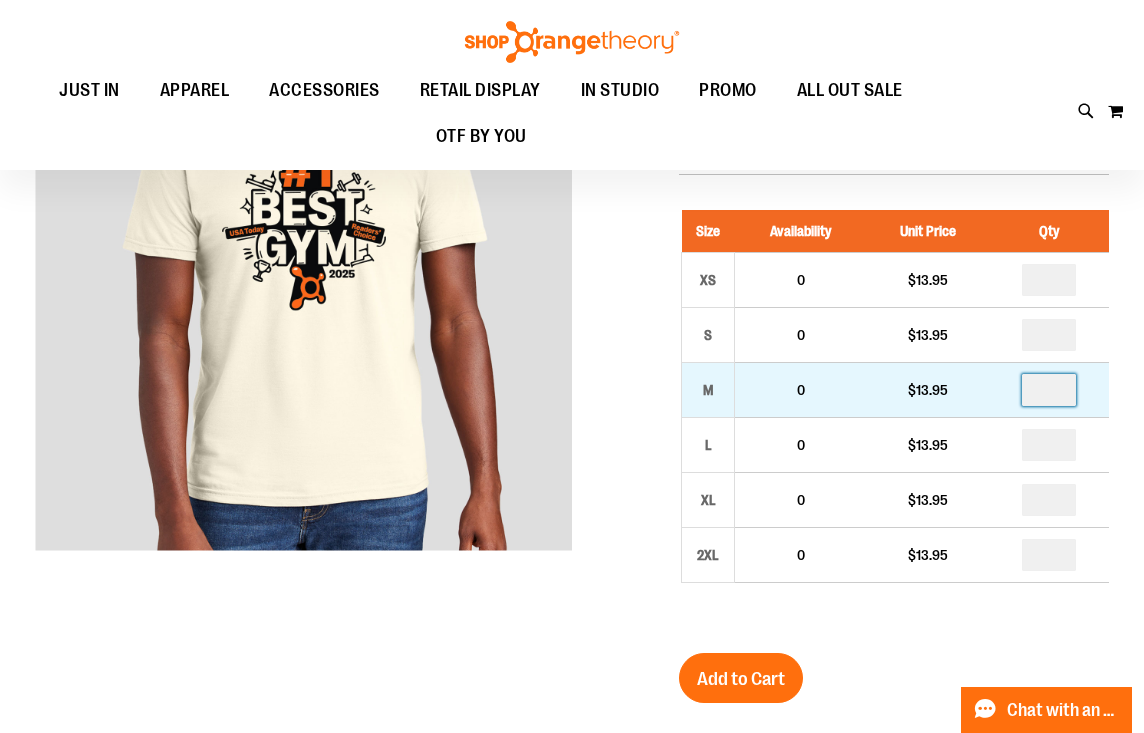 click at bounding box center (1049, 390) 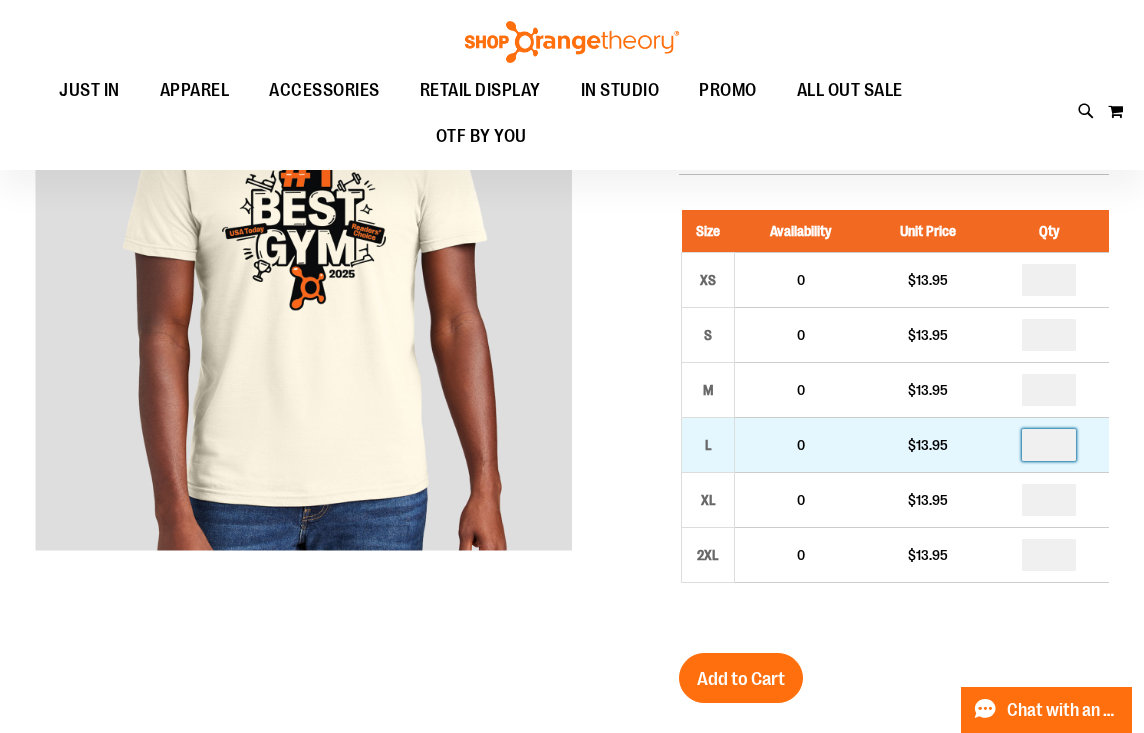 type on "*" 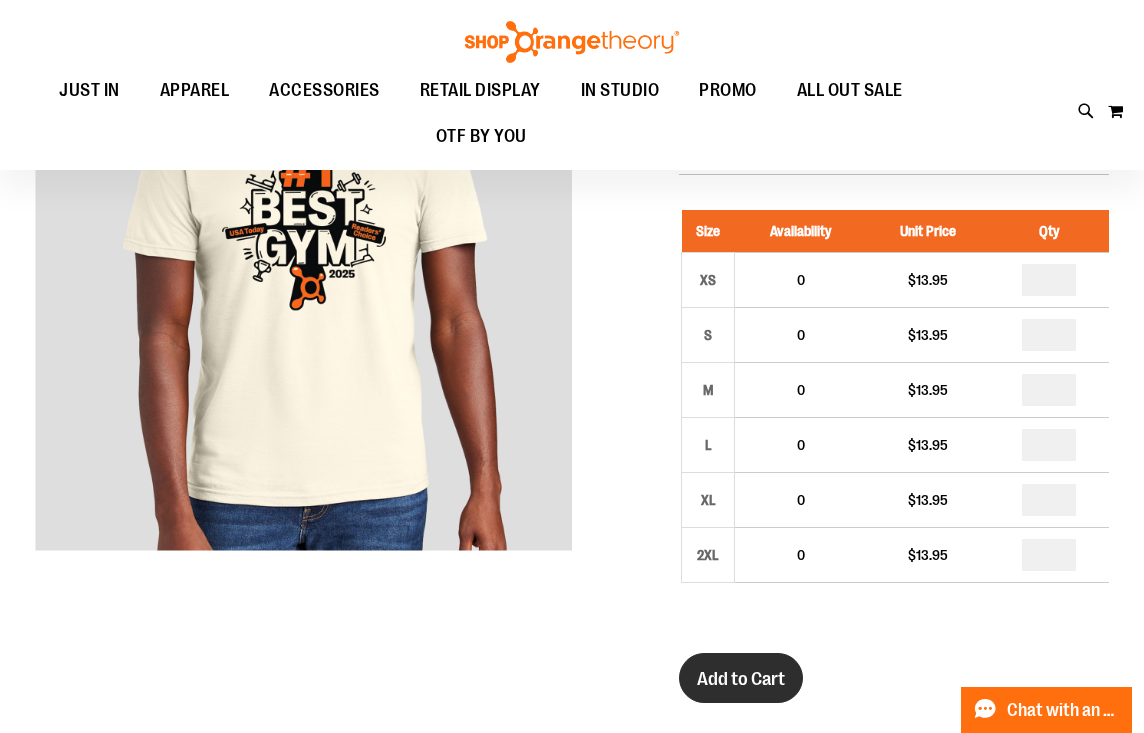 click on "Add to Cart" at bounding box center [741, 679] 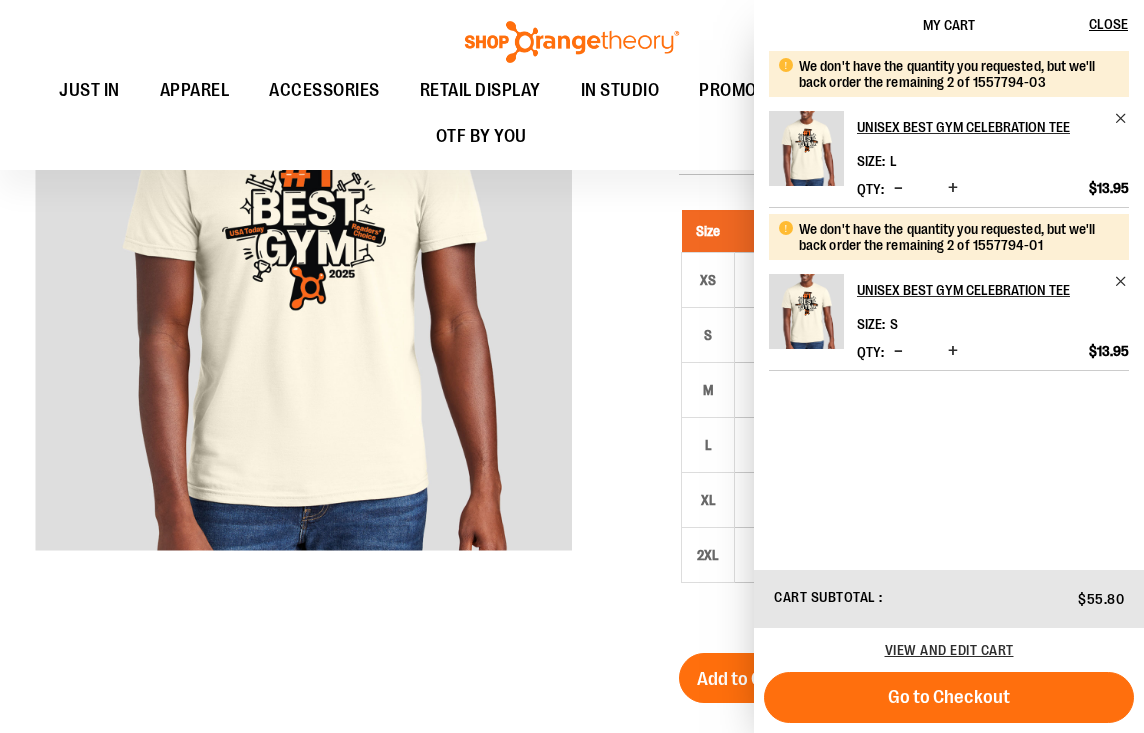 click at bounding box center [572, 652] 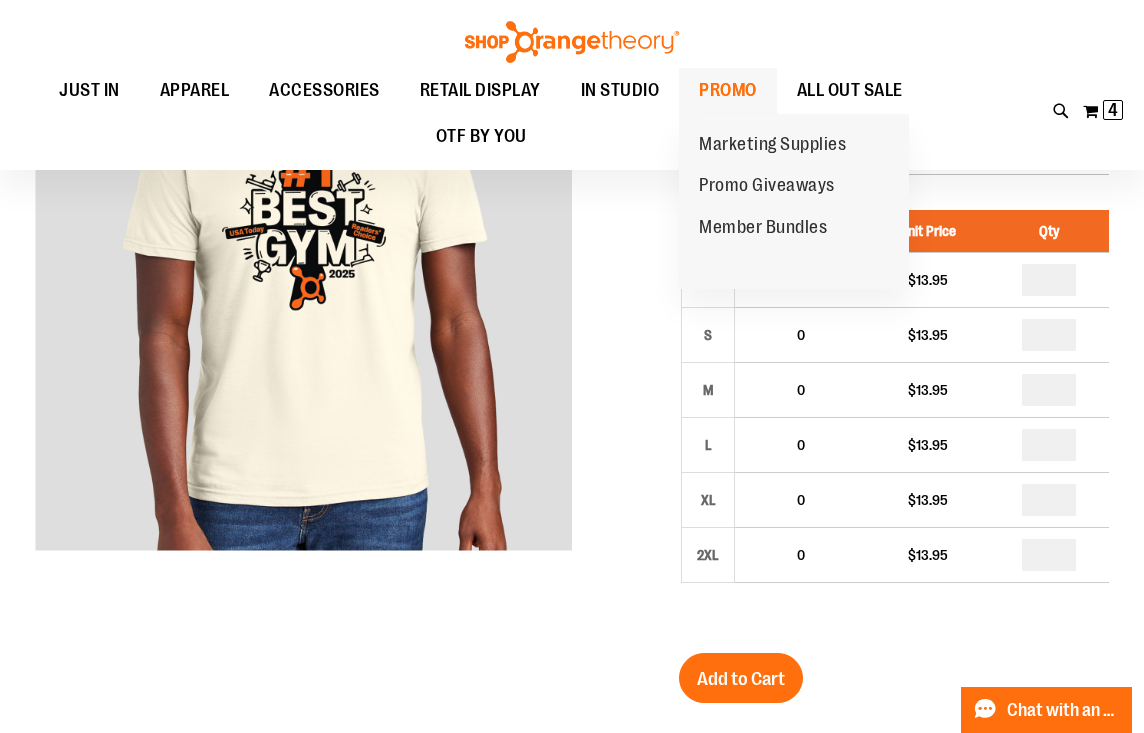 click on "PROMO" at bounding box center [728, 90] 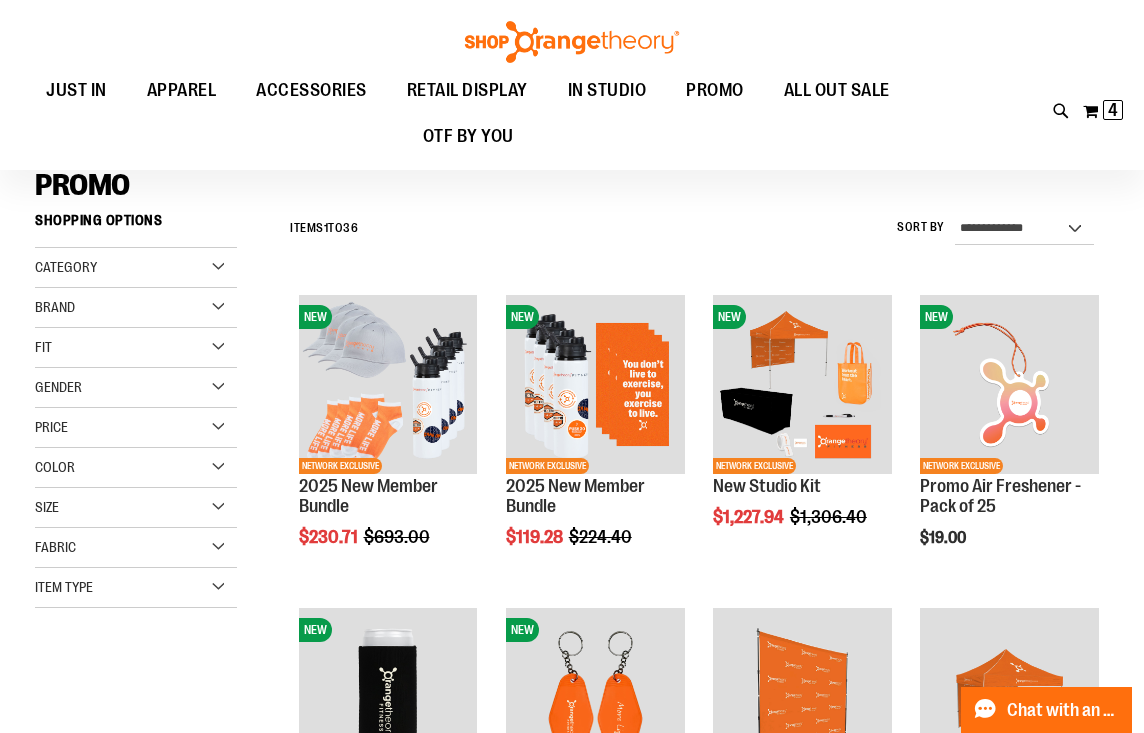 scroll, scrollTop: 104, scrollLeft: 0, axis: vertical 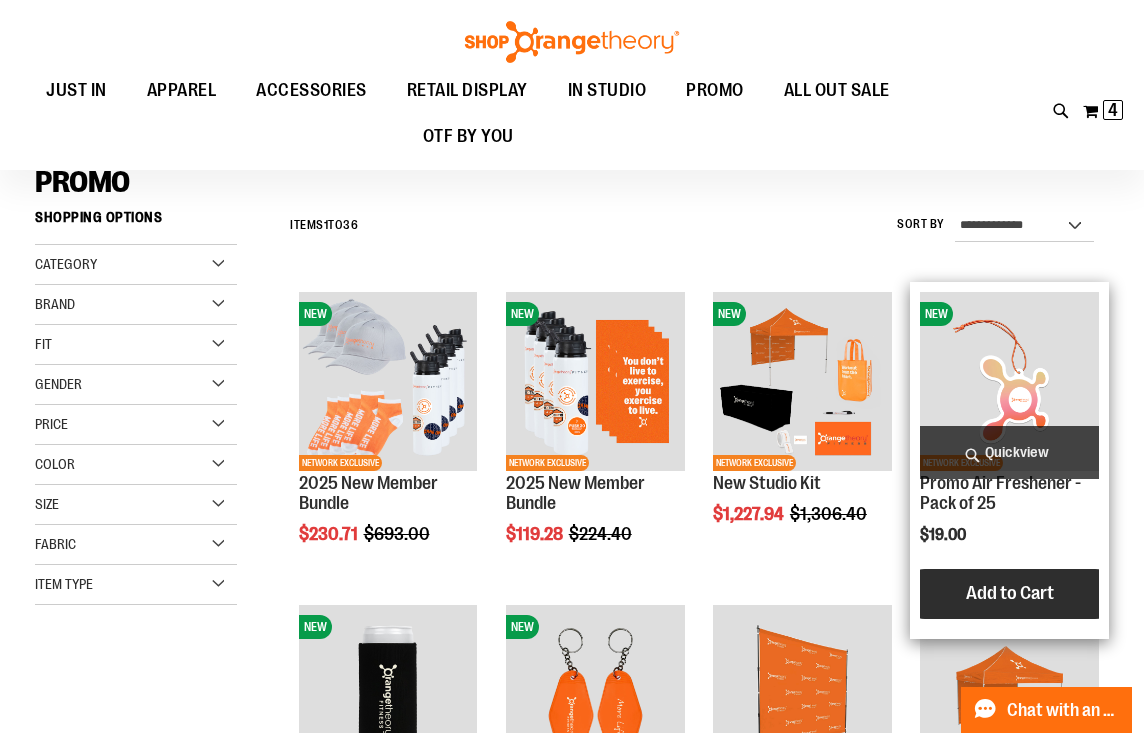 click on "Add to Cart" at bounding box center [1010, 594] 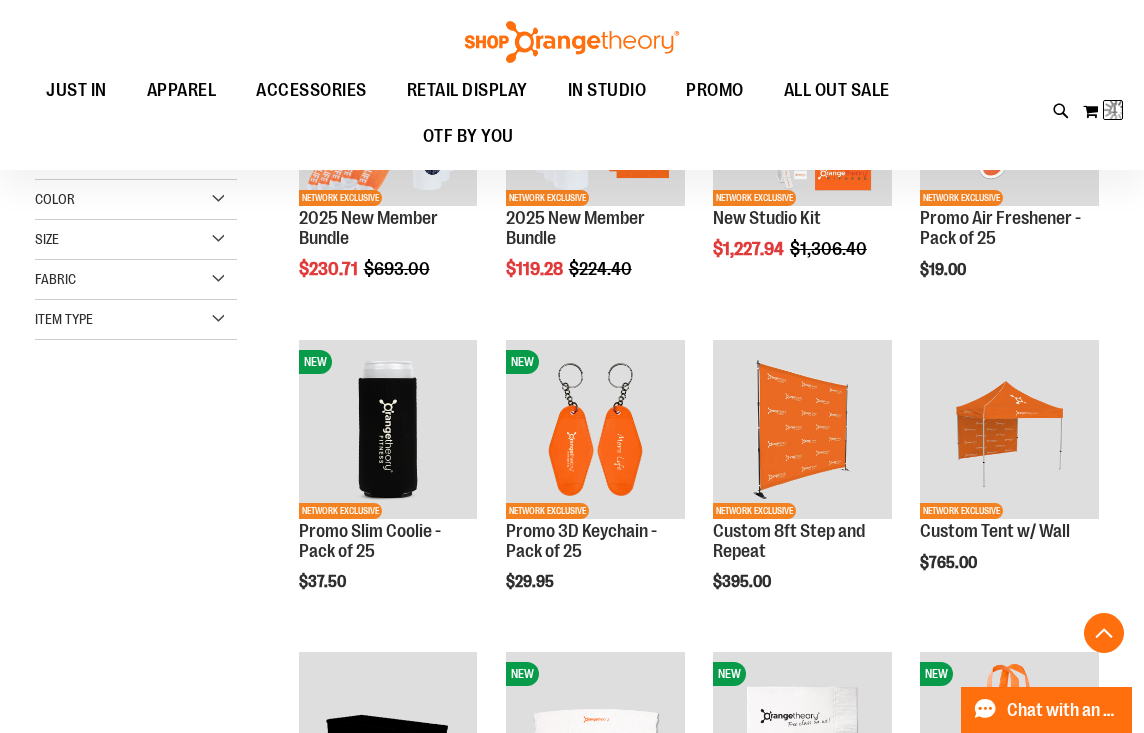scroll, scrollTop: 371, scrollLeft: 0, axis: vertical 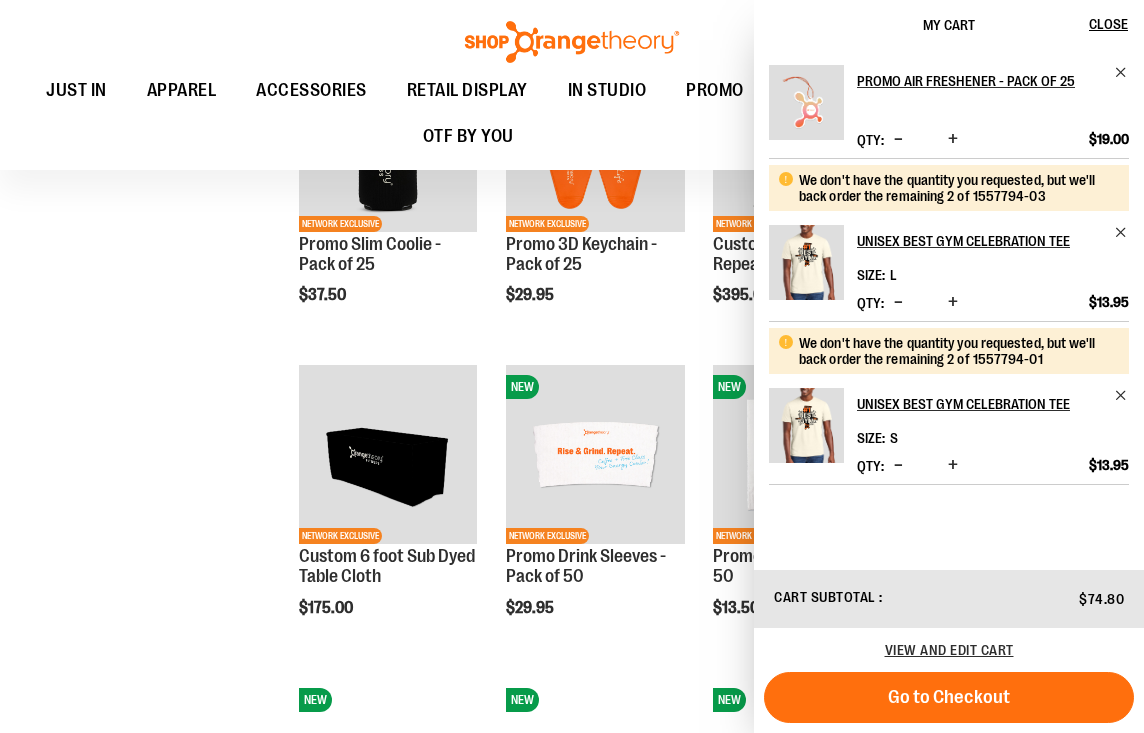 click on "**********" at bounding box center [572, 686] 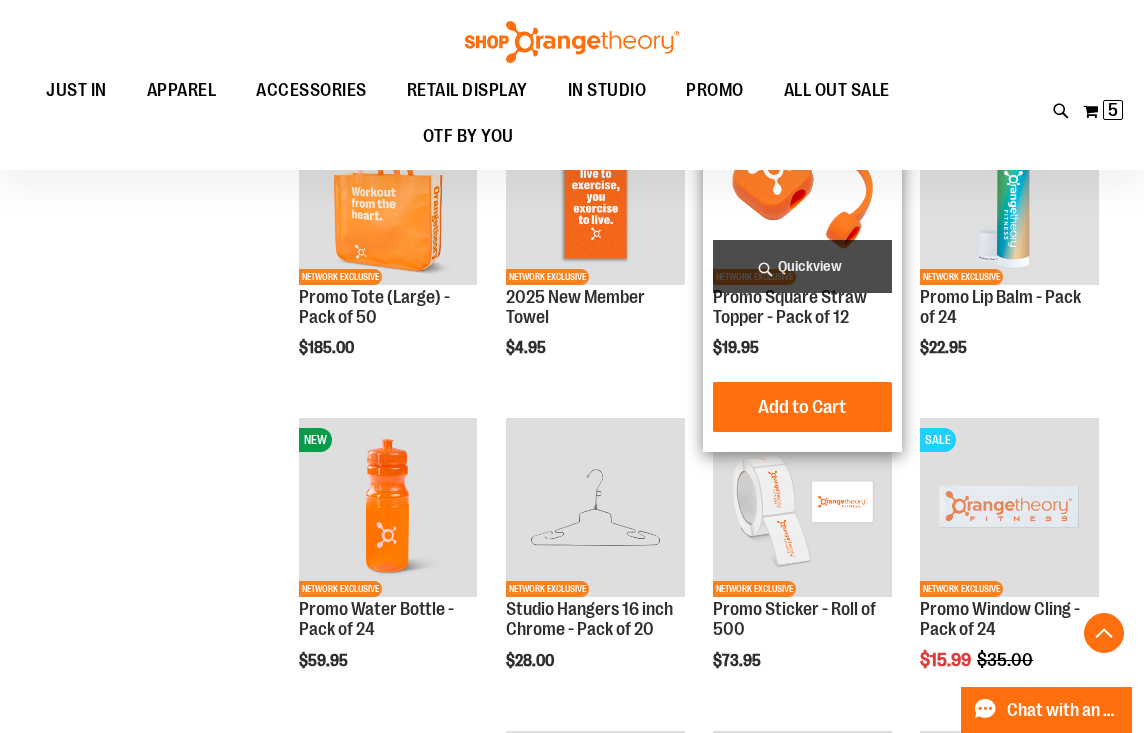 scroll, scrollTop: 1189, scrollLeft: 0, axis: vertical 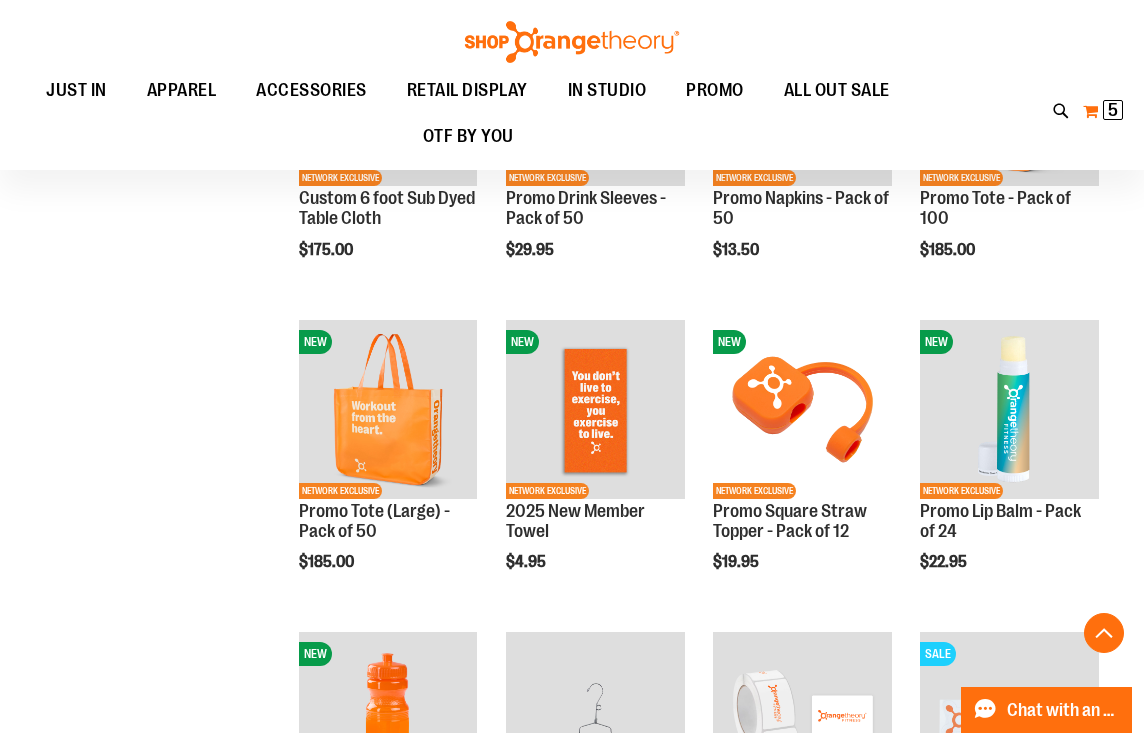 click on "5" at bounding box center (1113, 110) 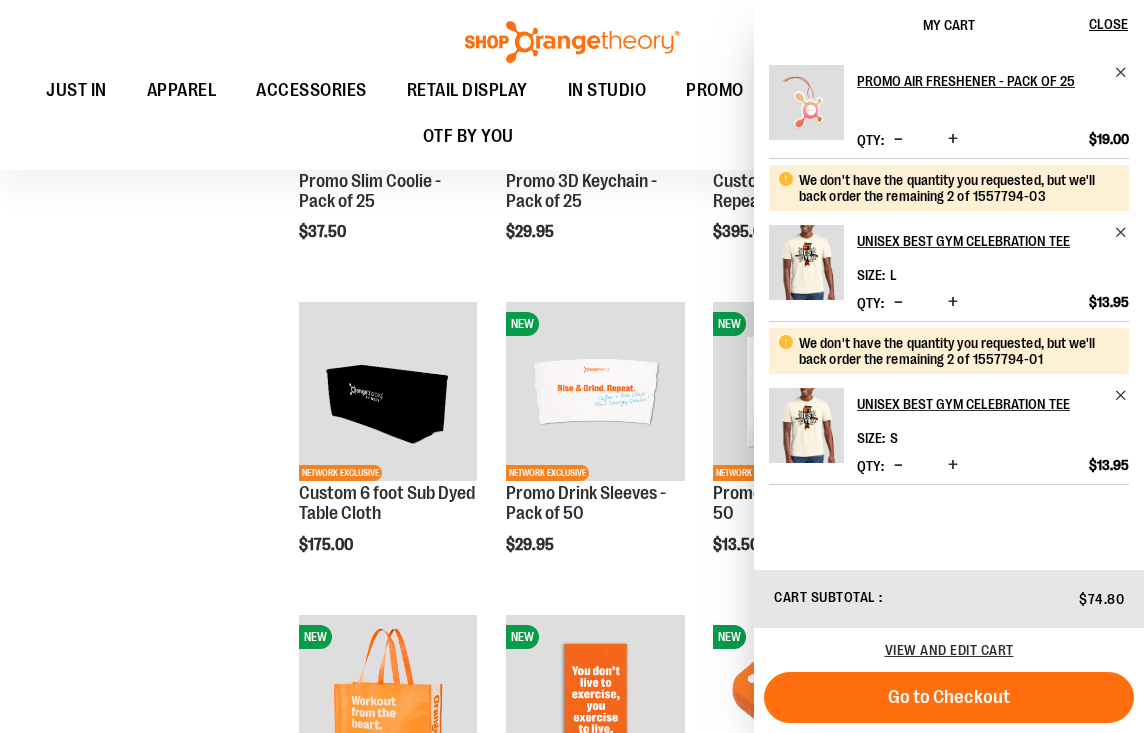 scroll, scrollTop: 683, scrollLeft: 0, axis: vertical 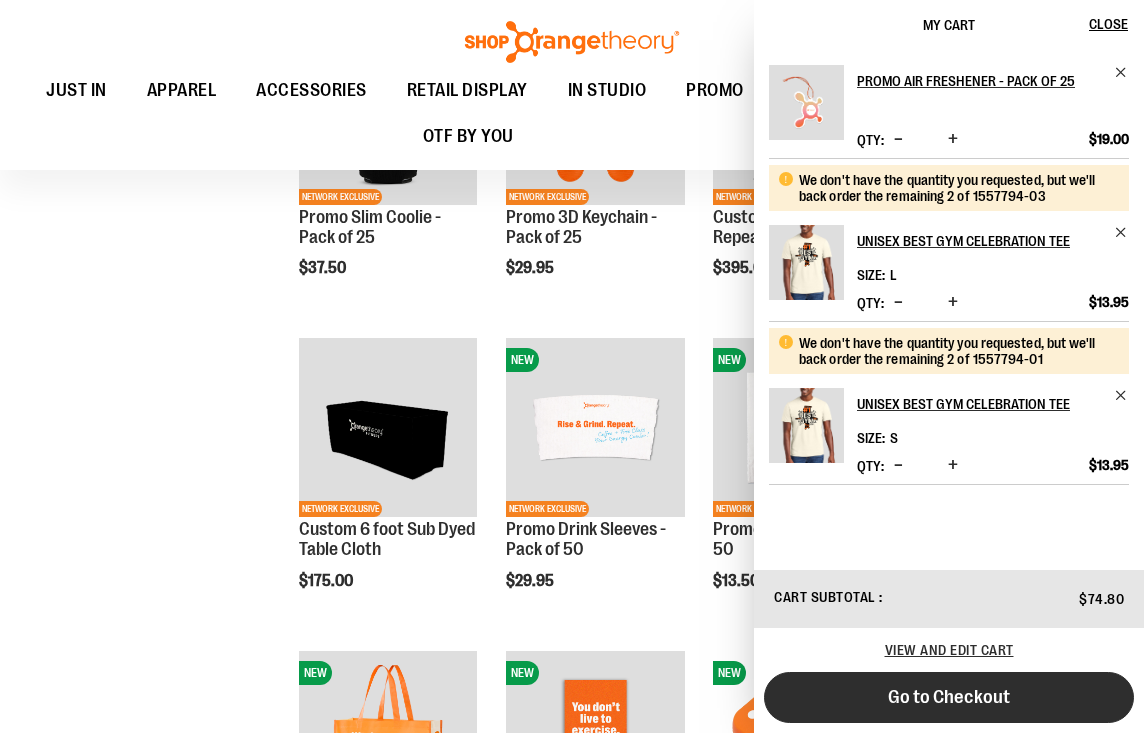 click on "Go to Checkout" at bounding box center [949, 697] 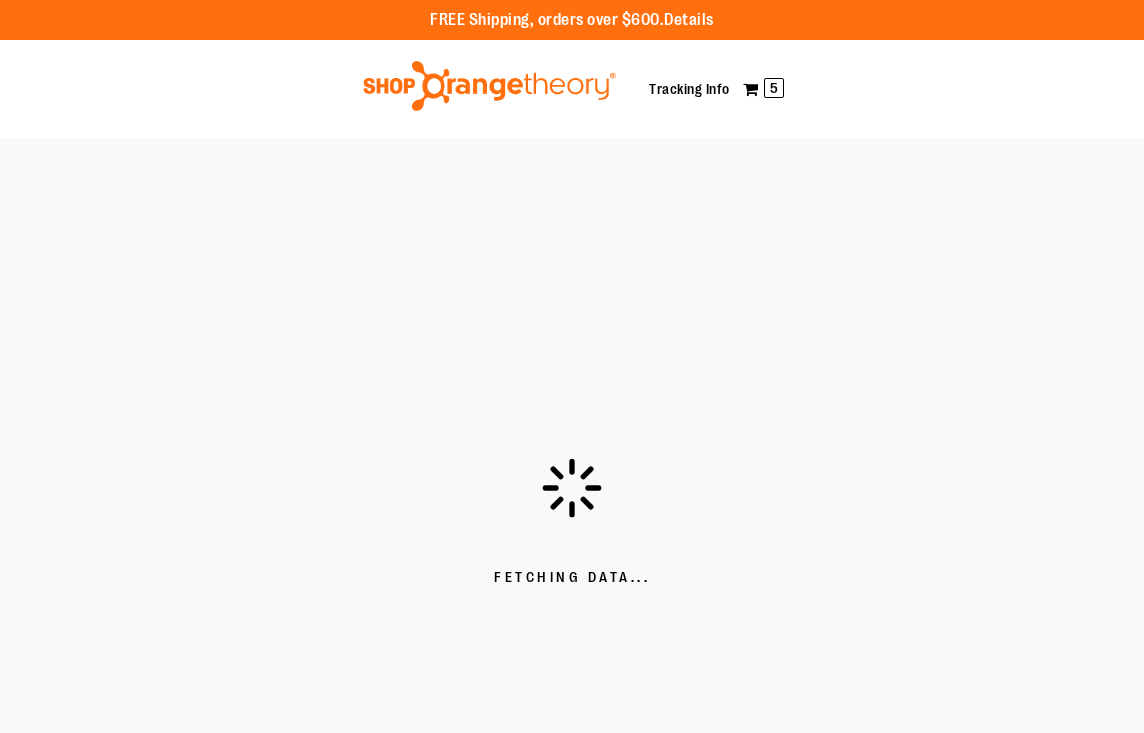 scroll, scrollTop: 0, scrollLeft: 0, axis: both 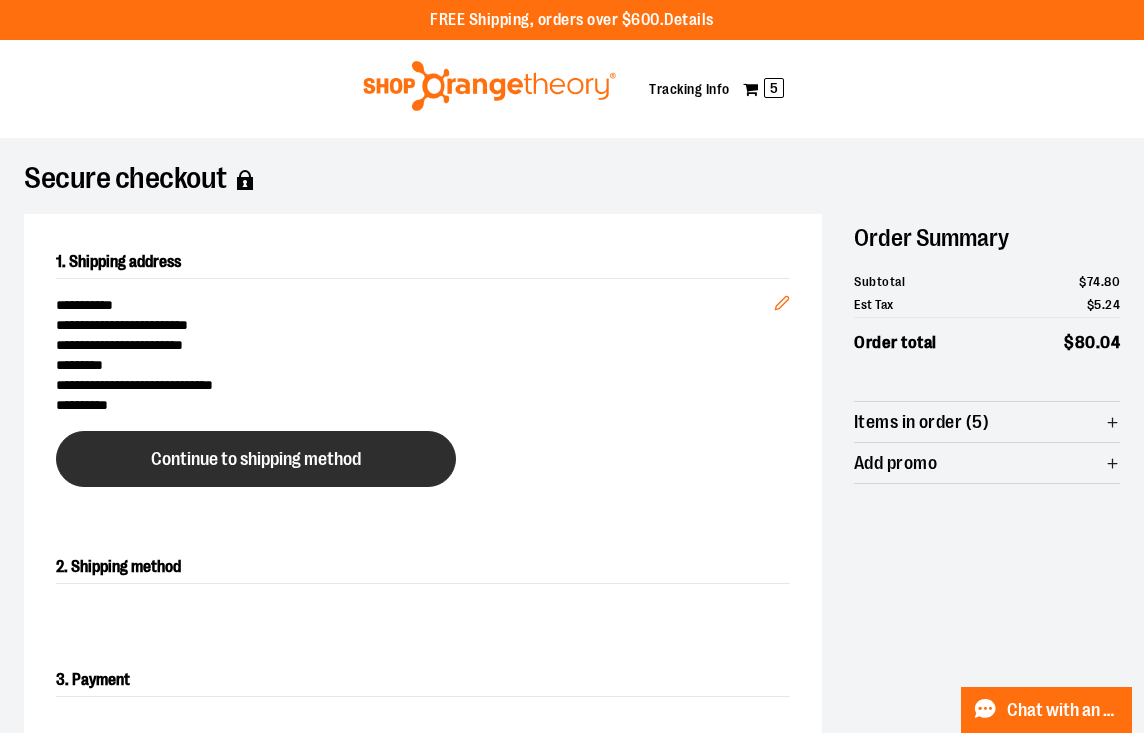 click on "Continue to shipping method" at bounding box center [256, 459] 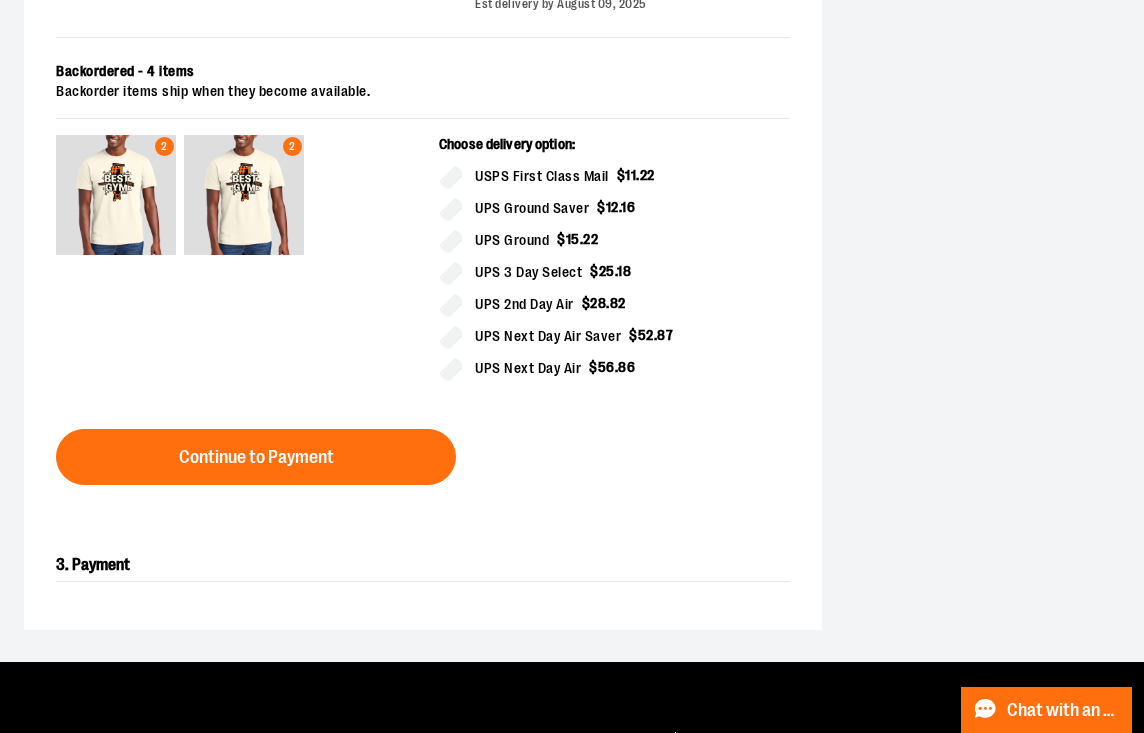 scroll, scrollTop: 1075, scrollLeft: 0, axis: vertical 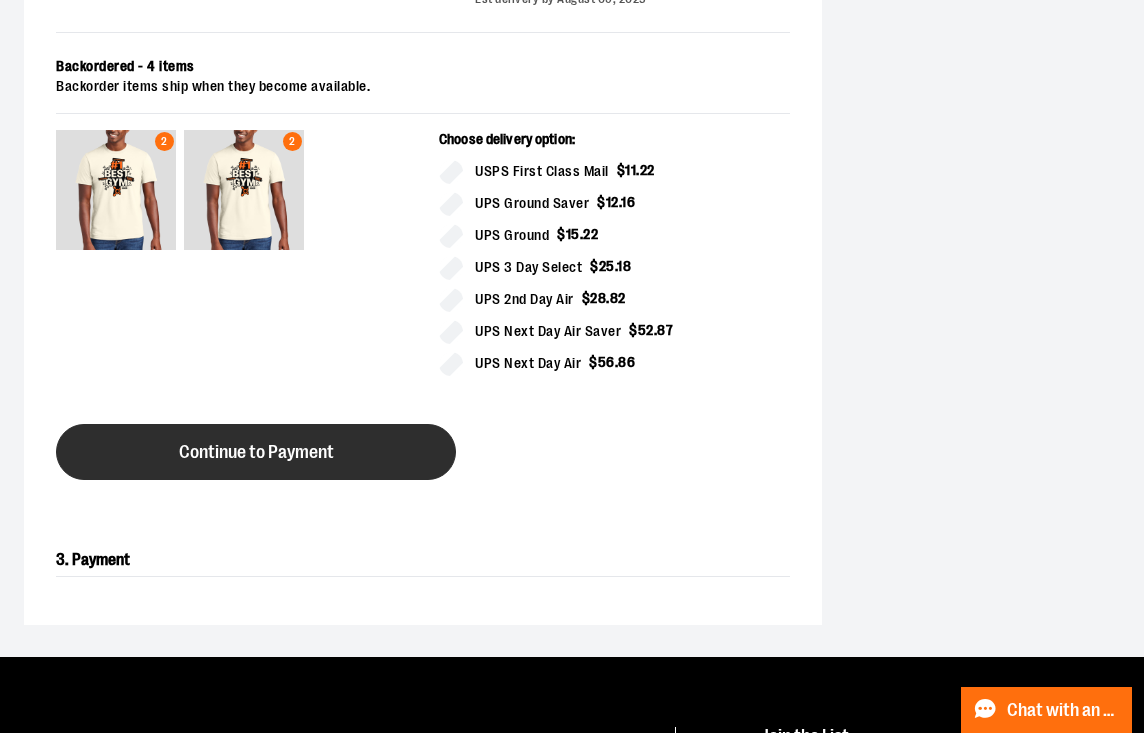 click on "Continue to Payment" at bounding box center [256, 452] 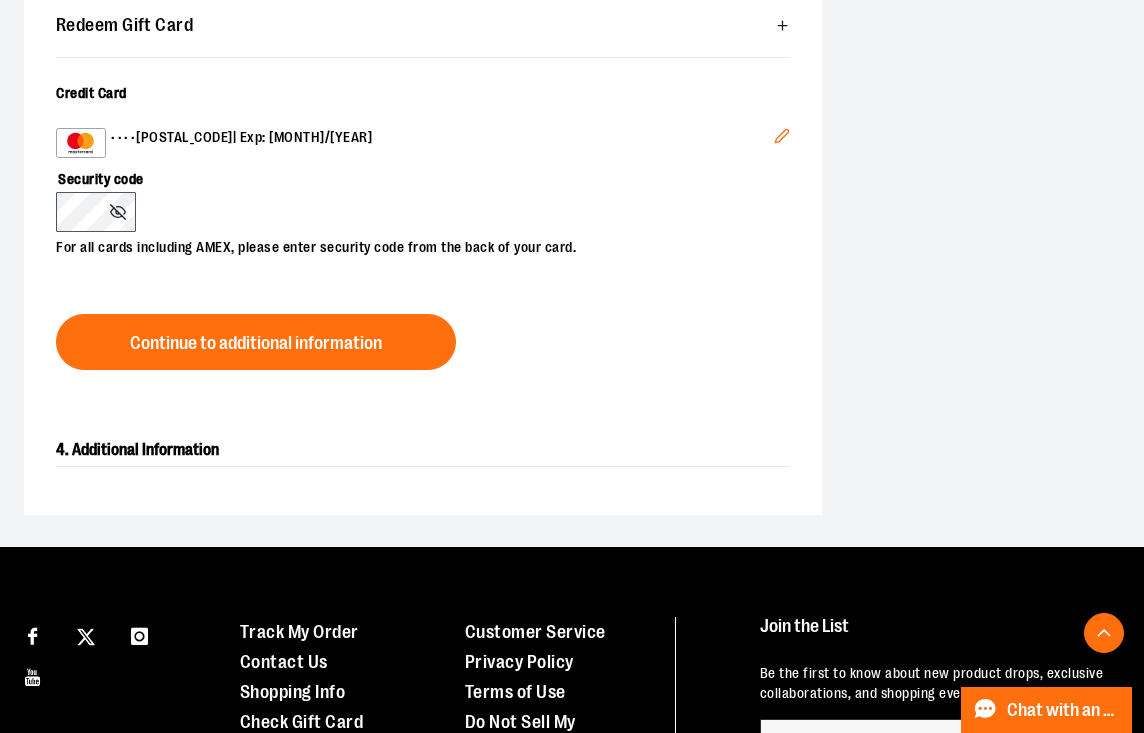 scroll, scrollTop: 414, scrollLeft: 0, axis: vertical 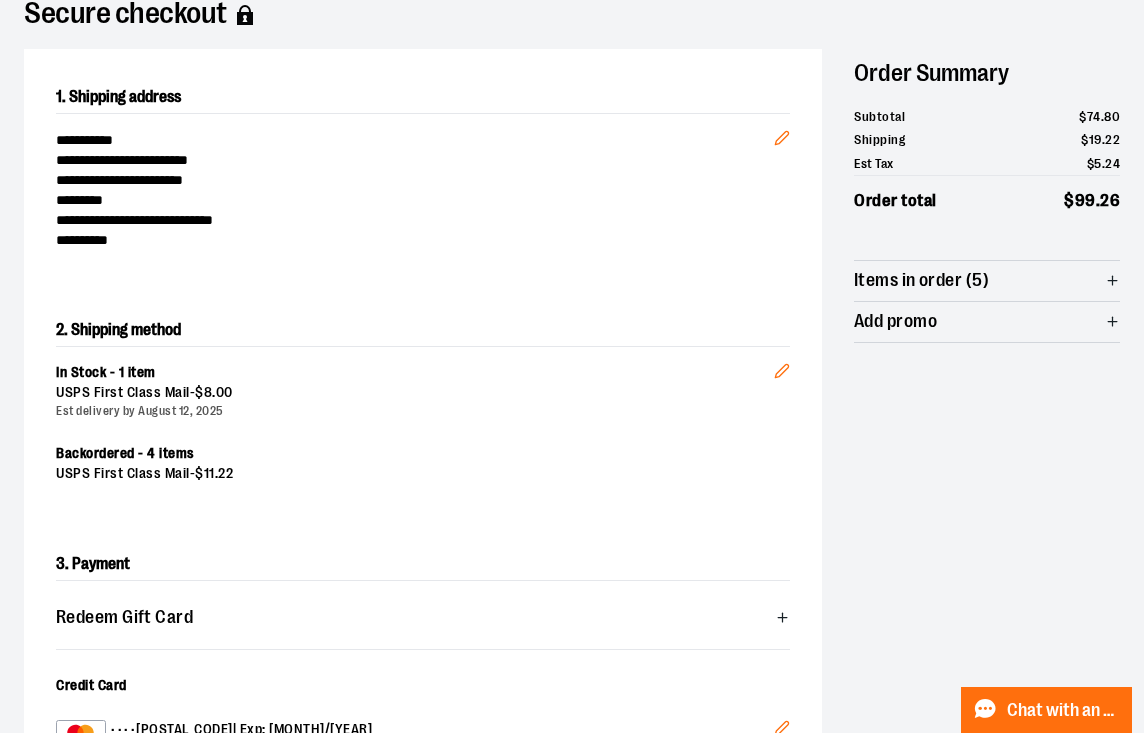 click 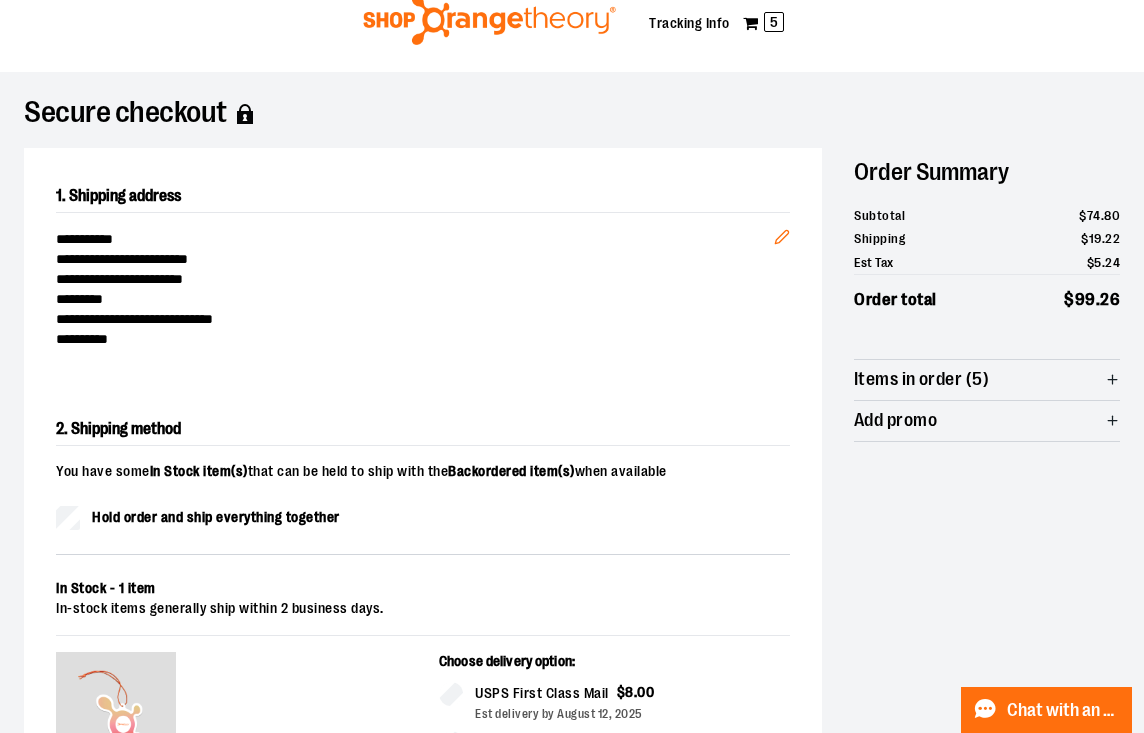 scroll, scrollTop: 0, scrollLeft: 0, axis: both 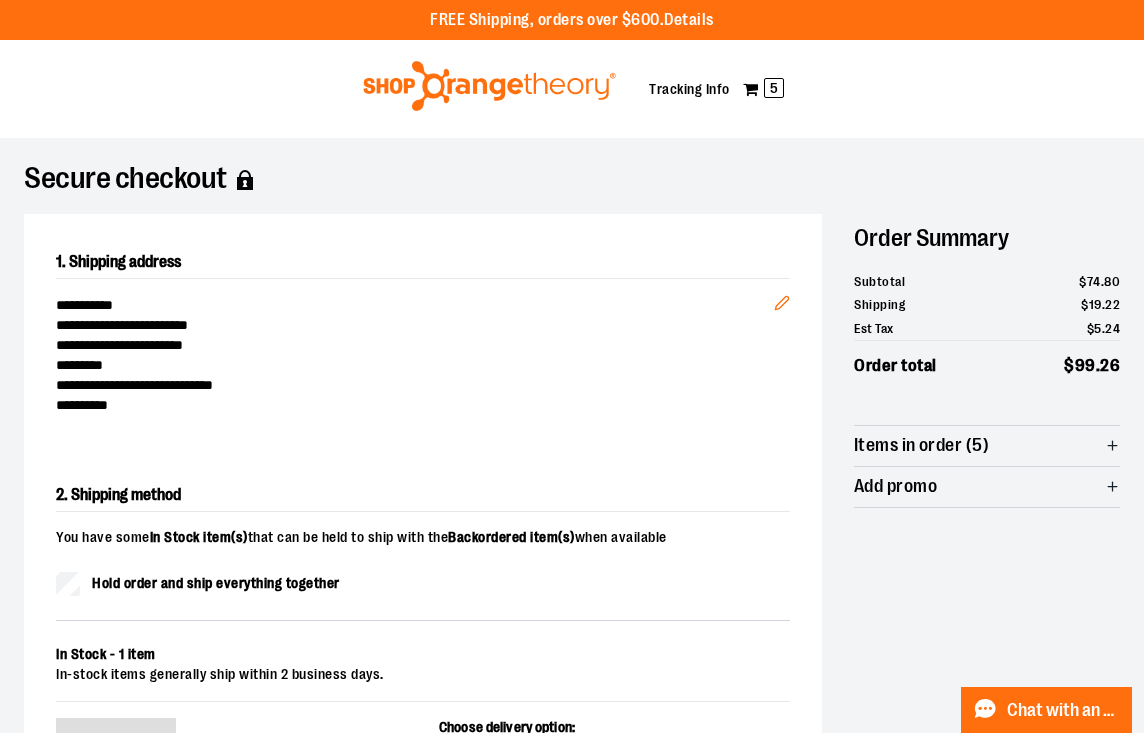 click on "Add promo" at bounding box center [987, 487] 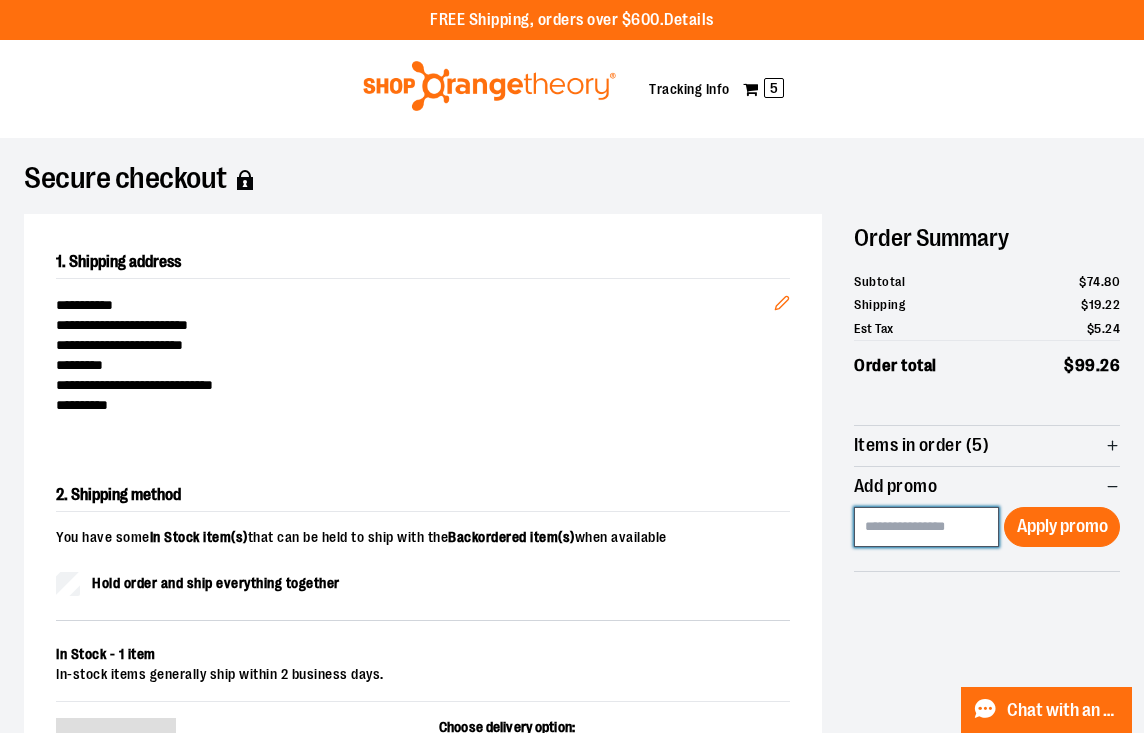 click at bounding box center (926, 527) 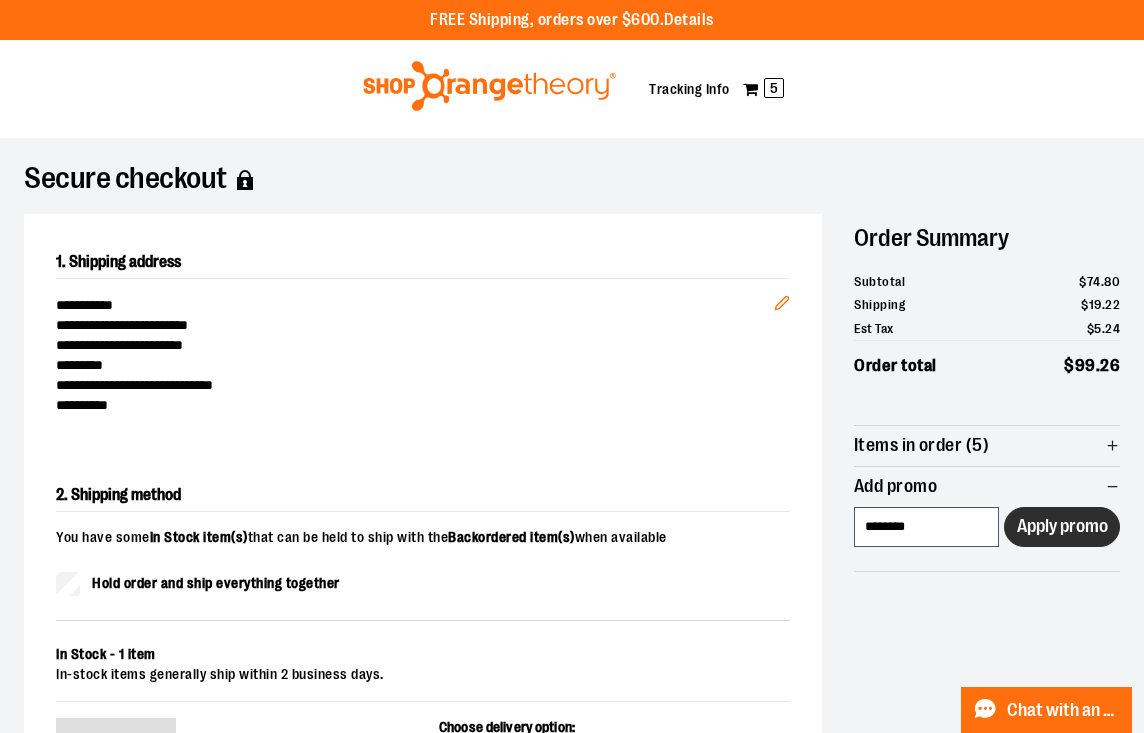 click on "Apply promo" at bounding box center [1062, 526] 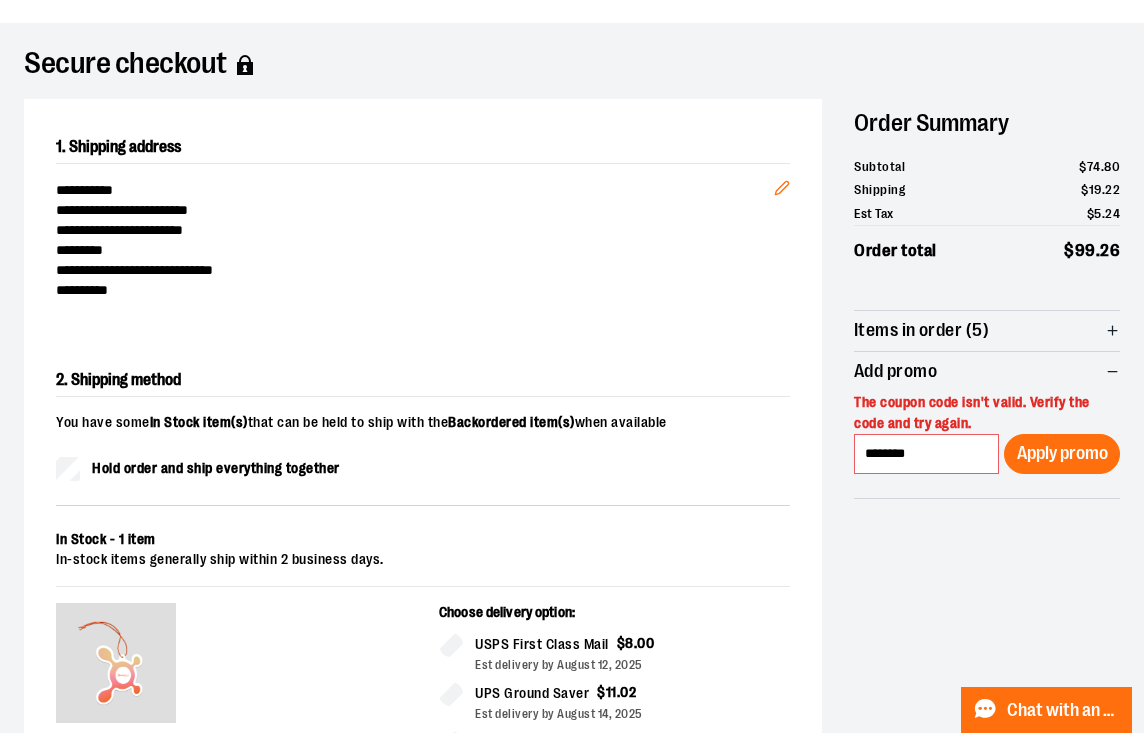 scroll, scrollTop: 160, scrollLeft: 0, axis: vertical 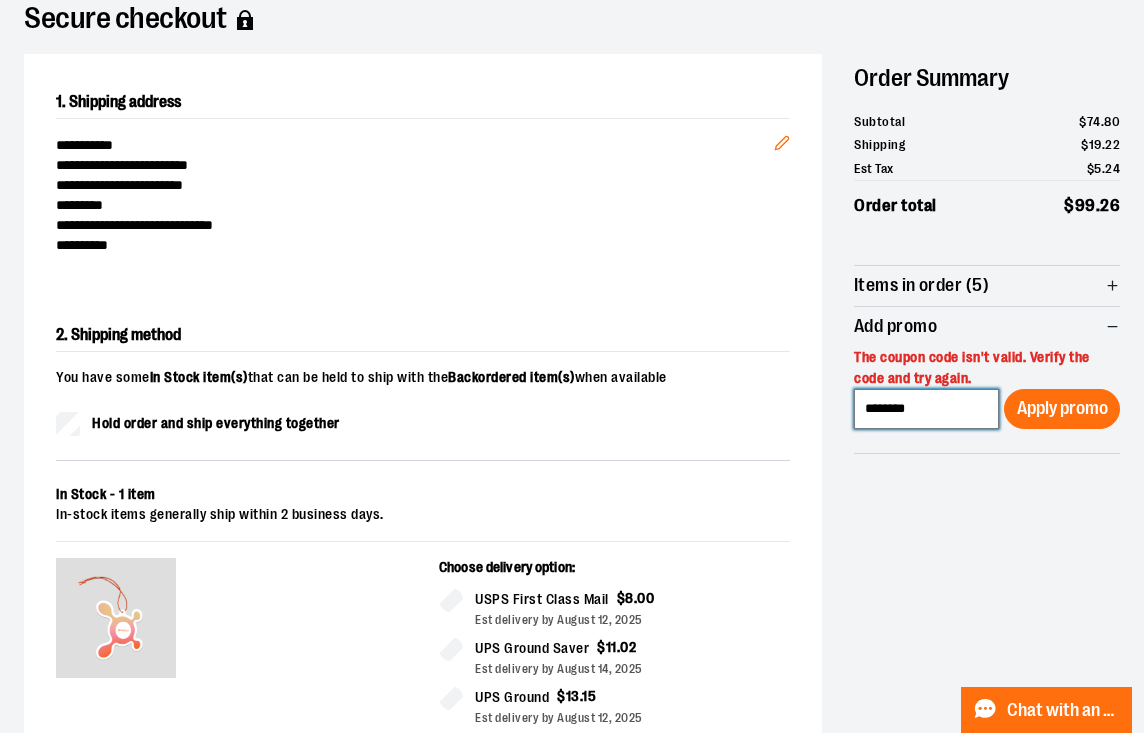 click on "********" at bounding box center [926, 409] 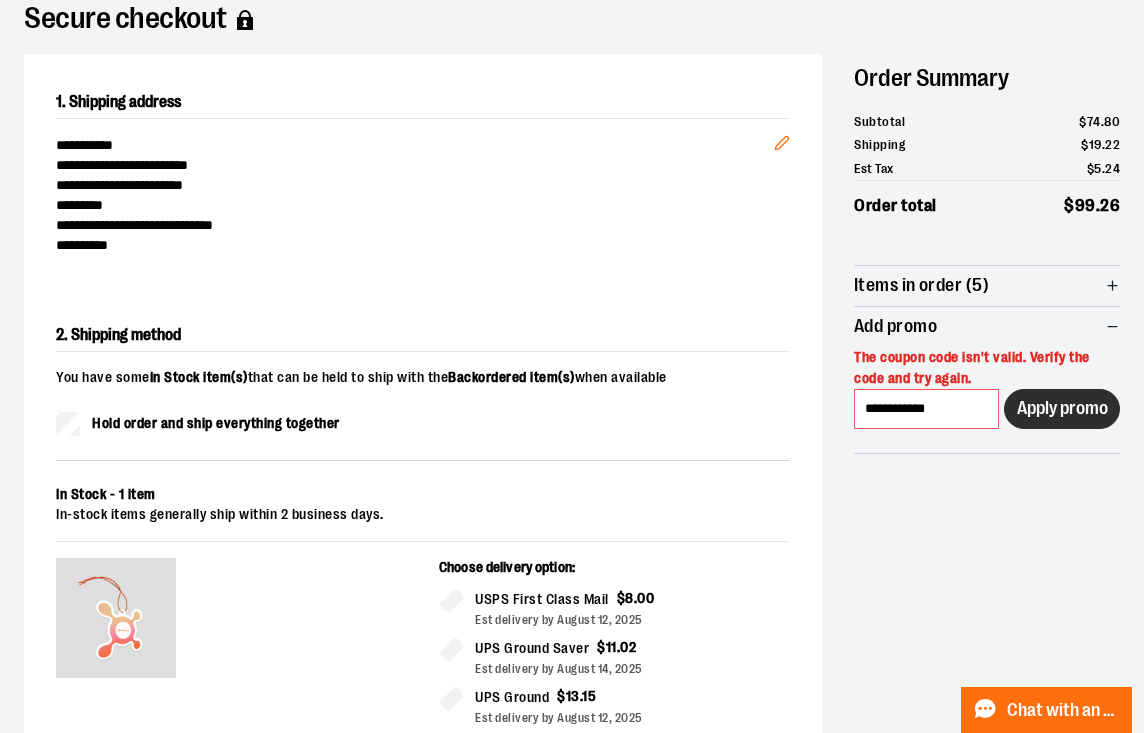 click on "Apply promo" at bounding box center (1062, 408) 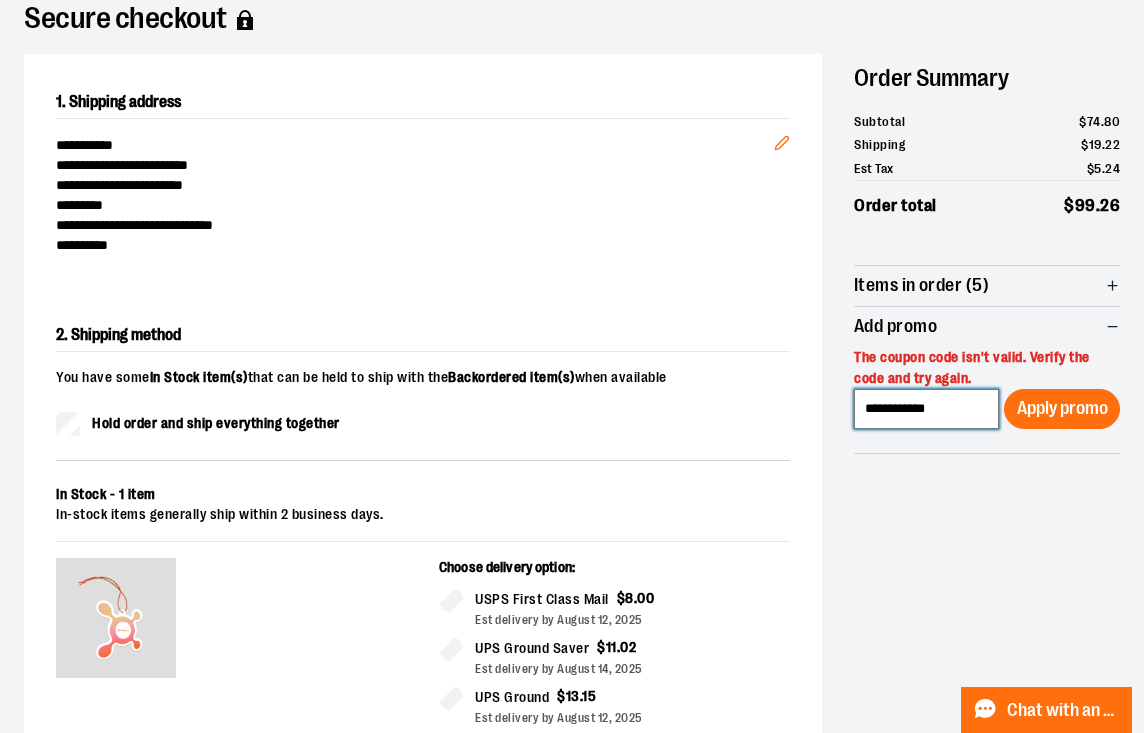 drag, startPoint x: 961, startPoint y: 409, endPoint x: 893, endPoint y: 412, distance: 68.06615 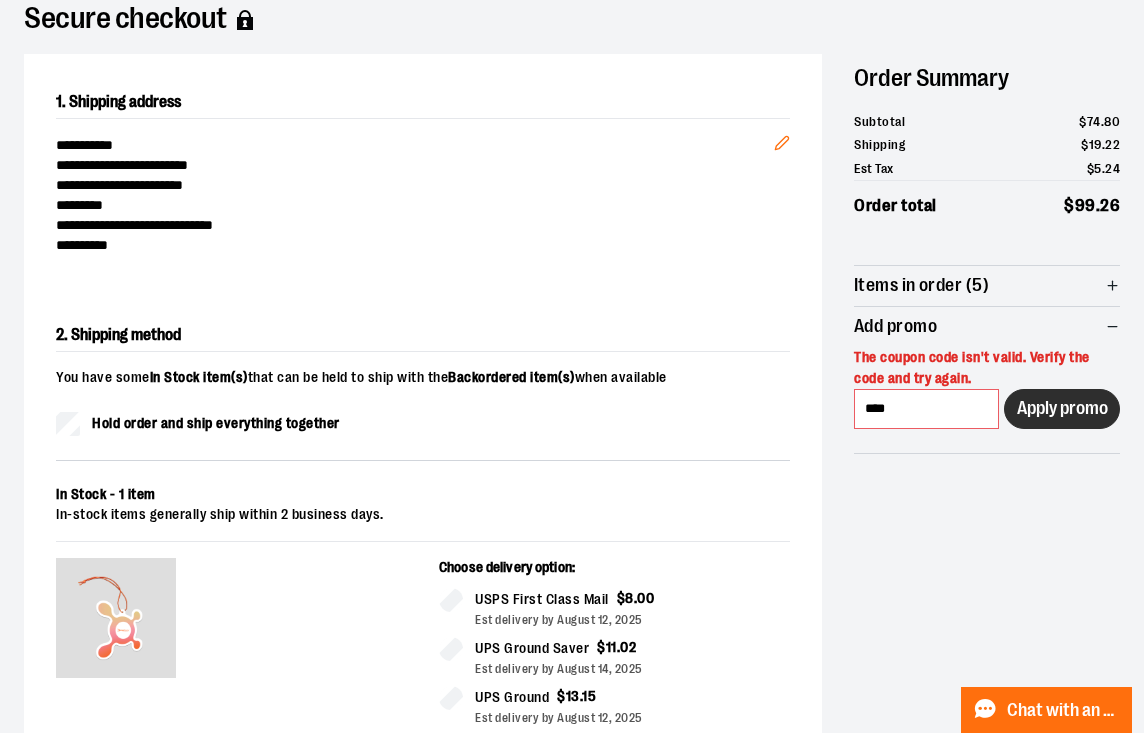 click on "Apply promo" at bounding box center [1062, 408] 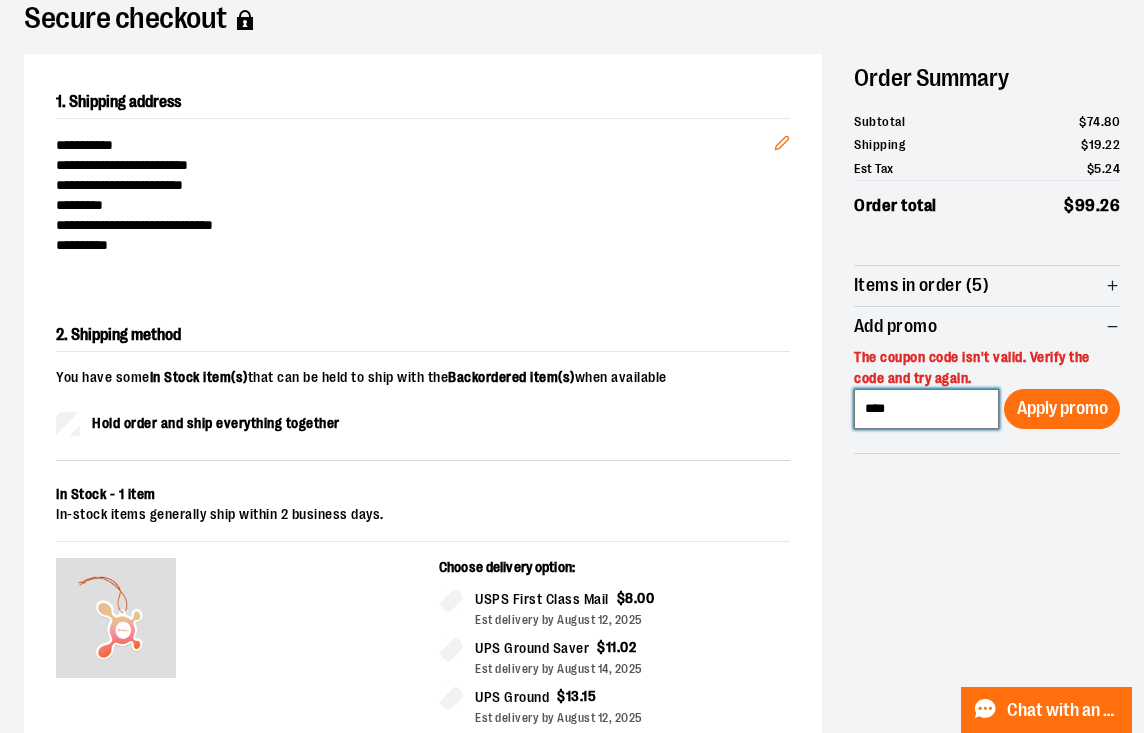 click on "****" at bounding box center [926, 409] 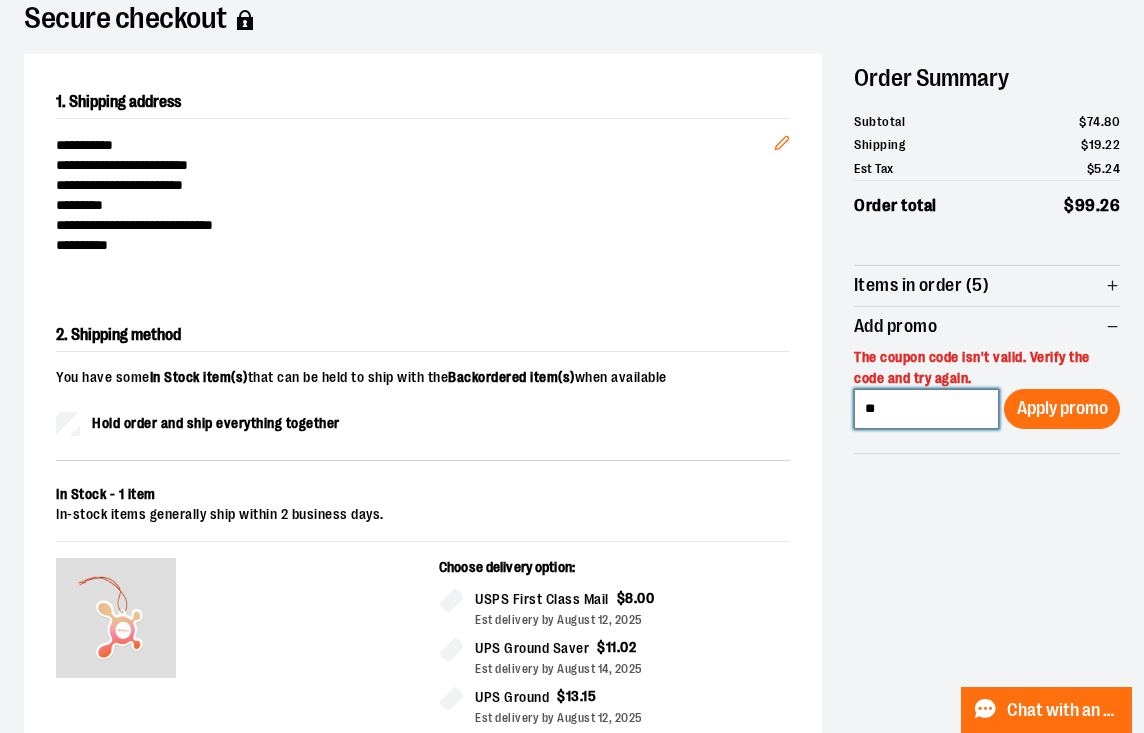 type on "*" 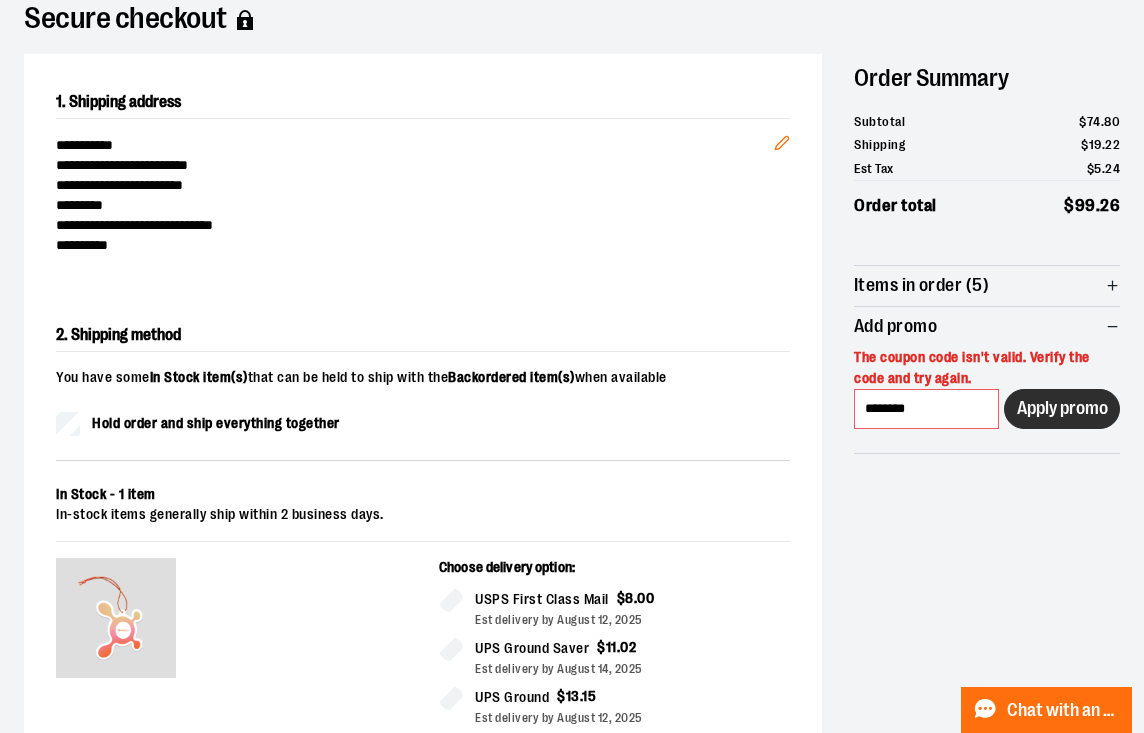 click on "Apply promo" at bounding box center (1062, 408) 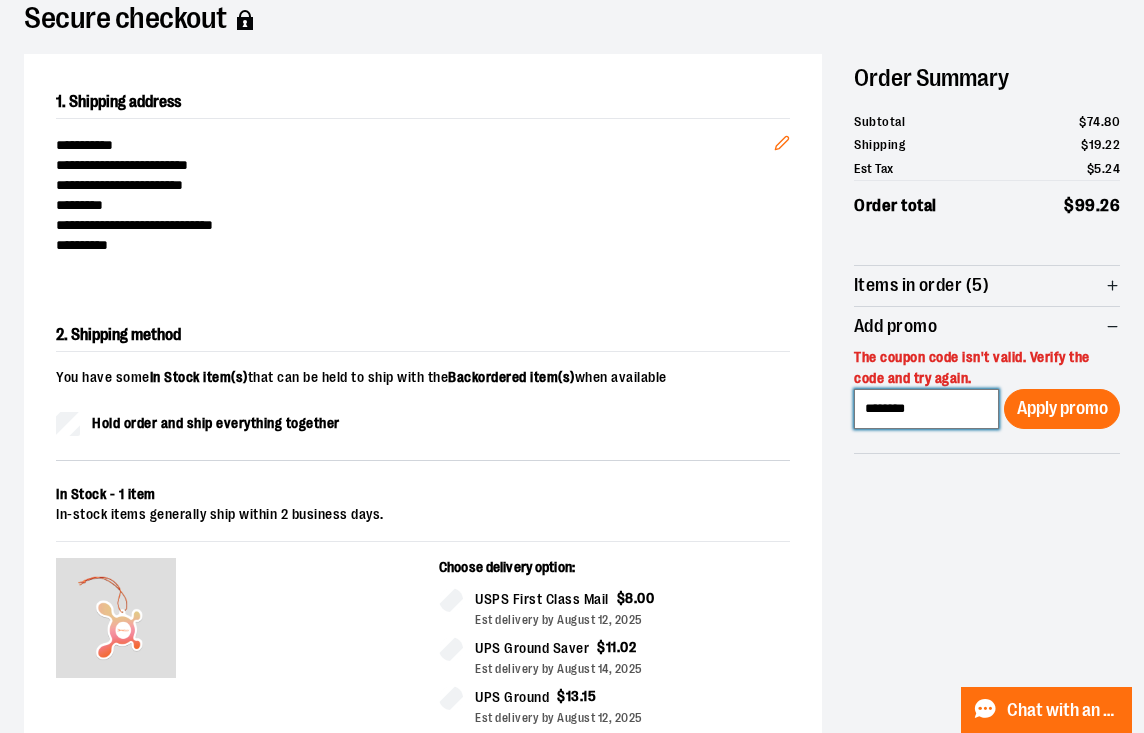 click on "********" at bounding box center [926, 409] 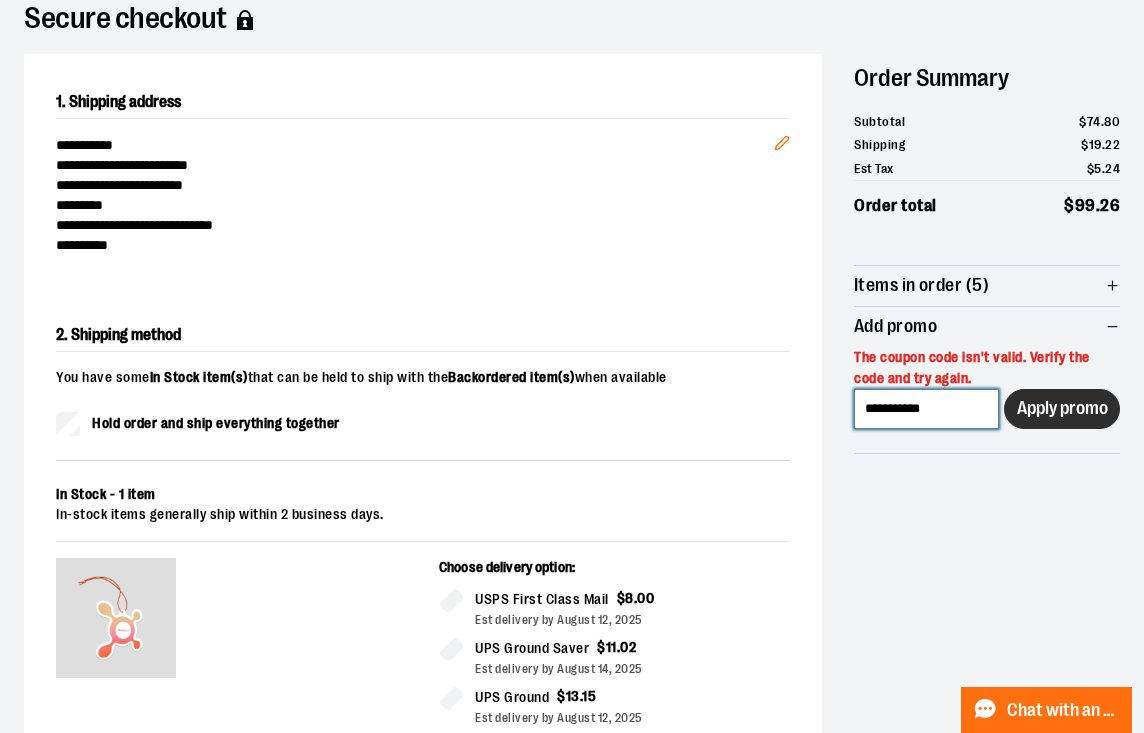 type on "**********" 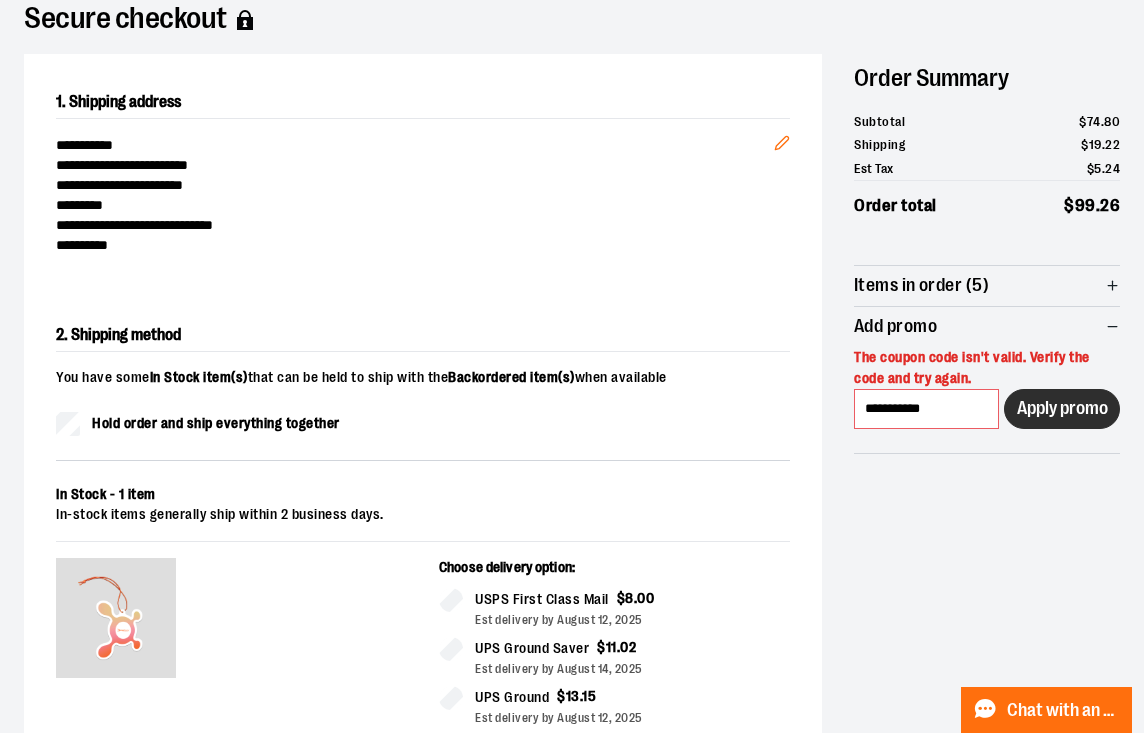 click on "Apply promo" at bounding box center [1062, 408] 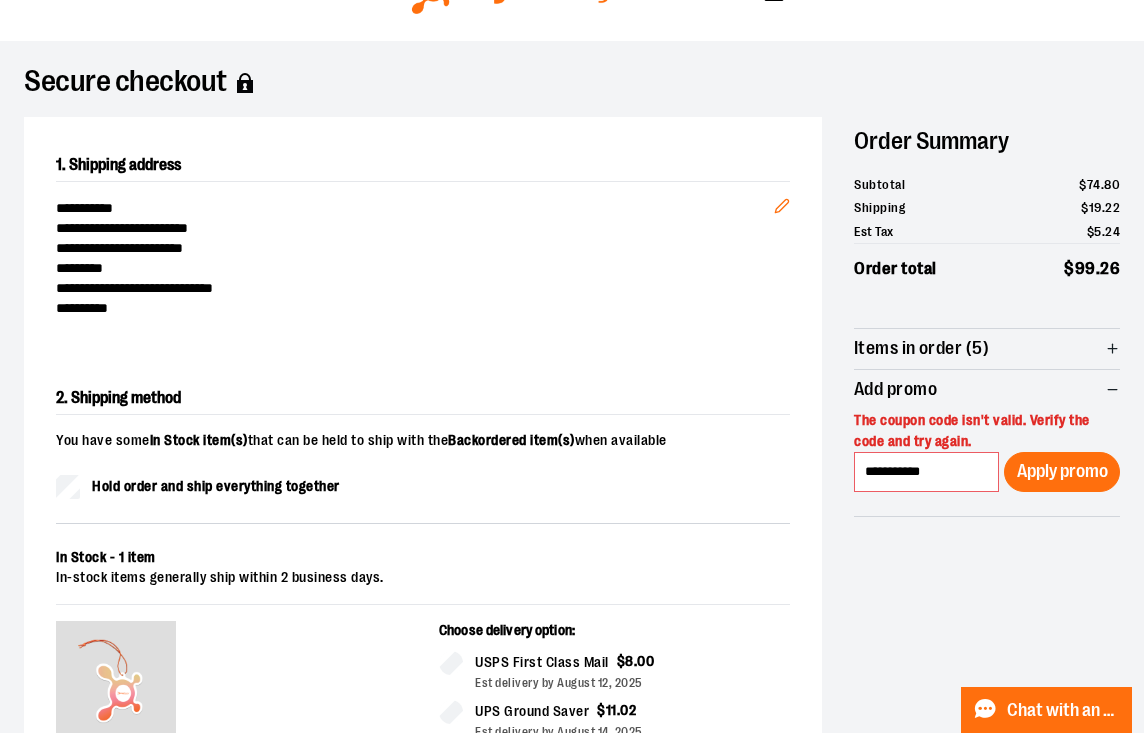 scroll, scrollTop: 80, scrollLeft: 0, axis: vertical 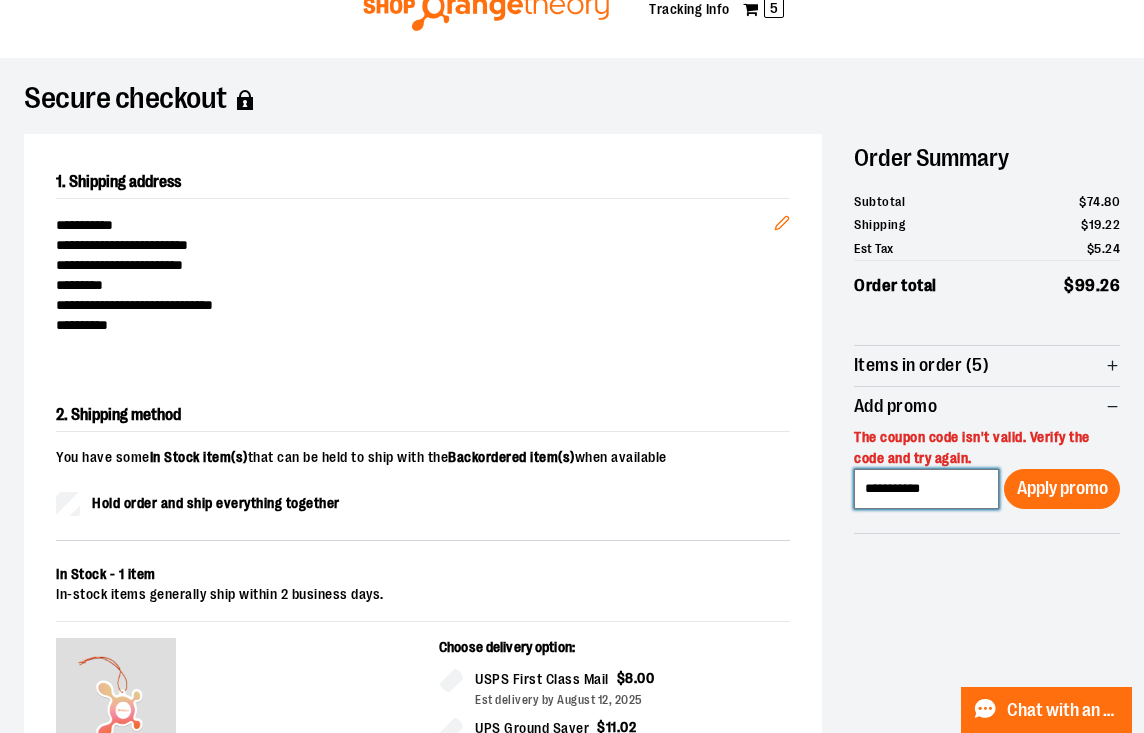 drag, startPoint x: 960, startPoint y: 484, endPoint x: 835, endPoint y: 490, distance: 125.14392 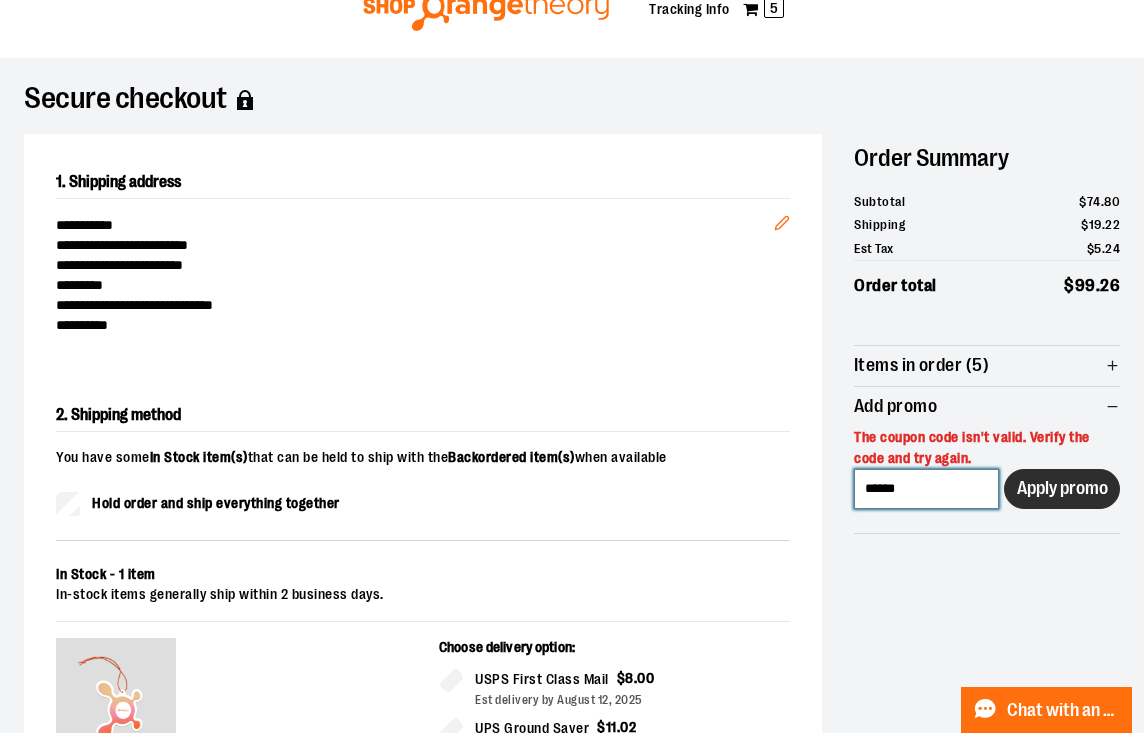 type on "******" 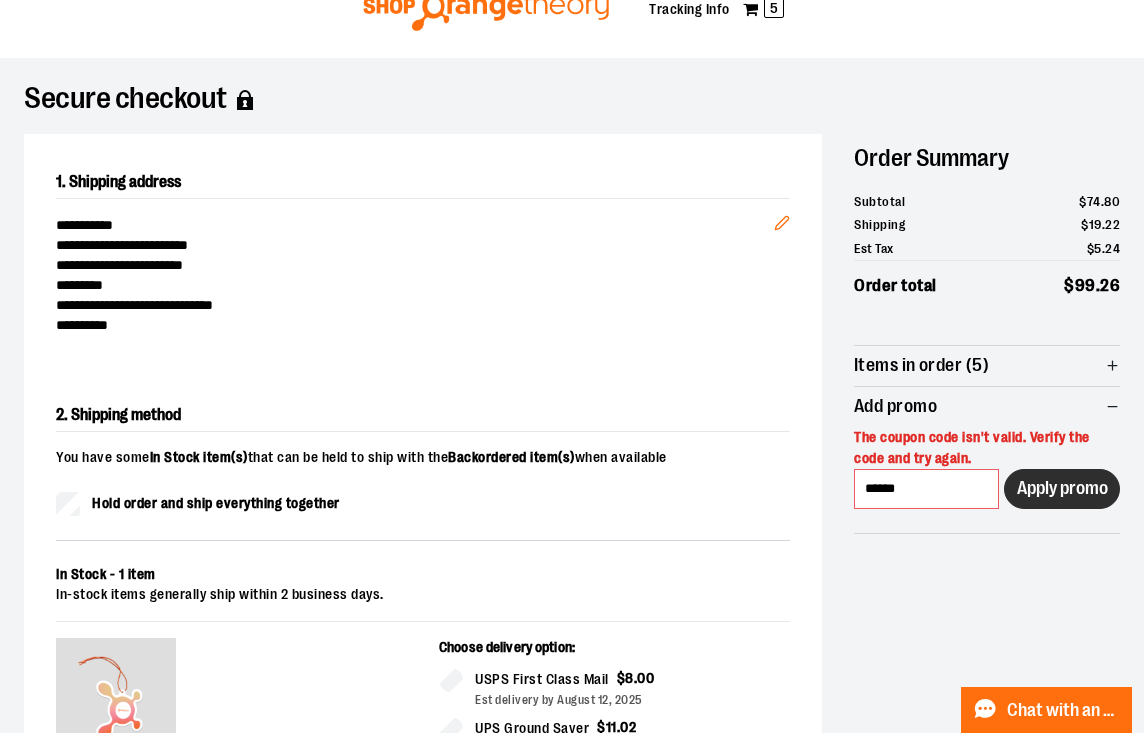 click on "Apply promo" at bounding box center [1062, 488] 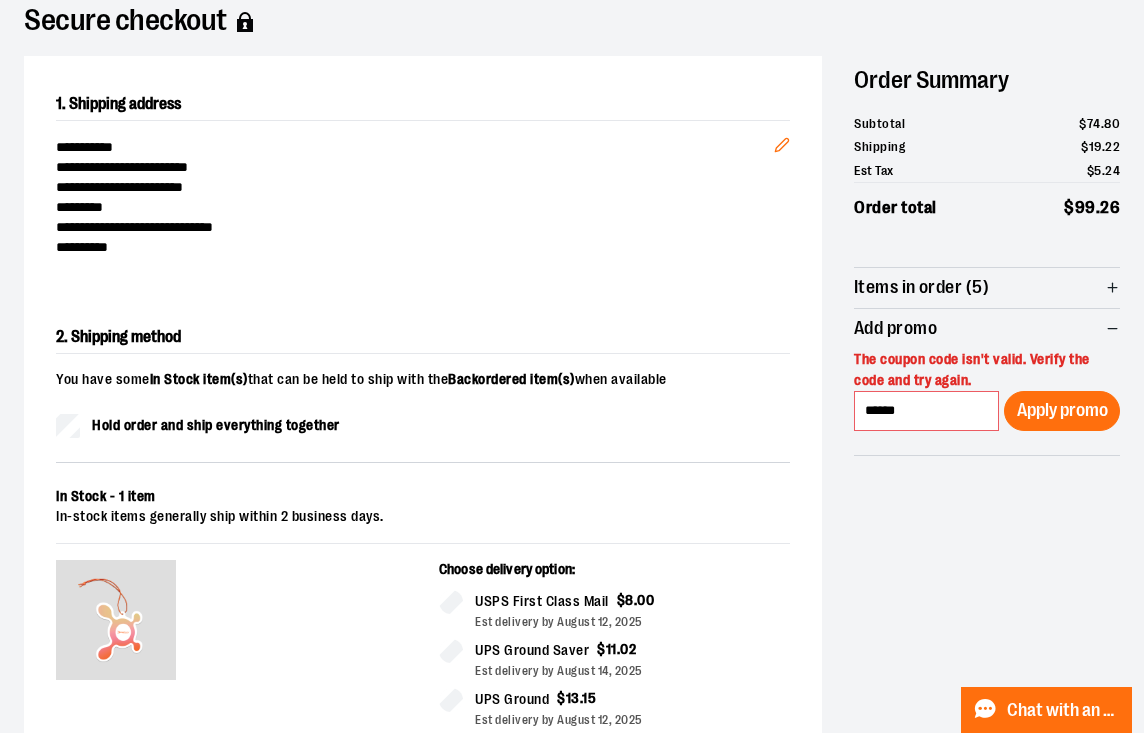scroll, scrollTop: 160, scrollLeft: 0, axis: vertical 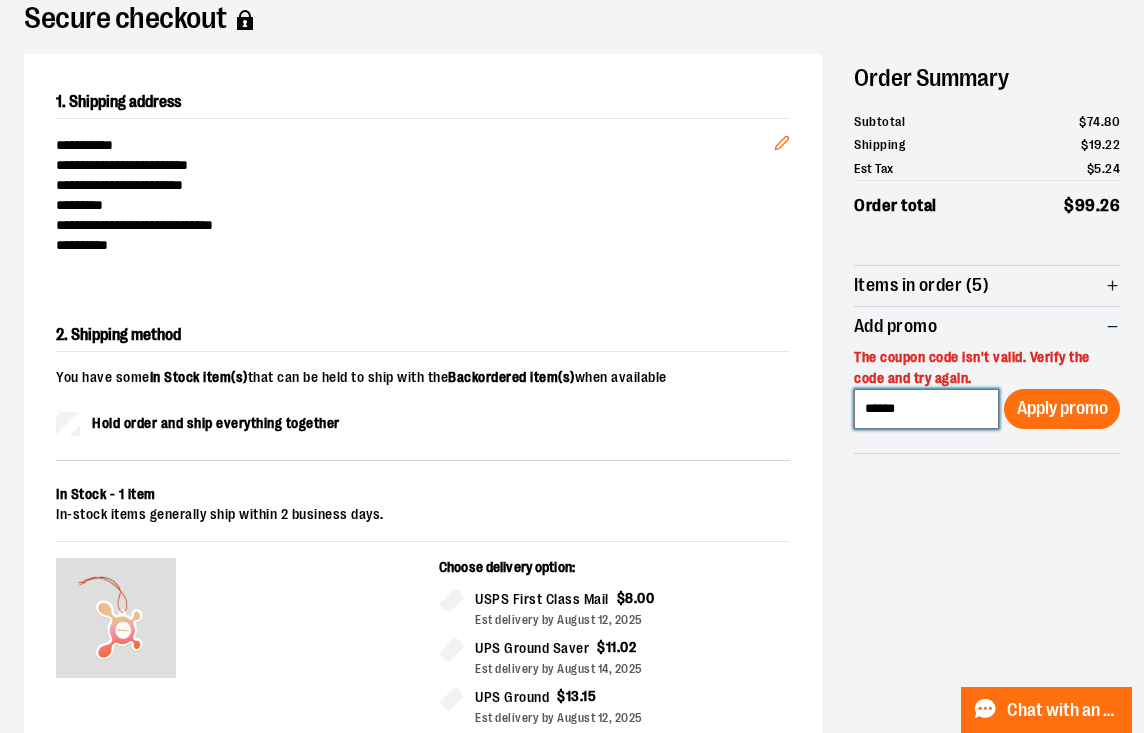 drag, startPoint x: 917, startPoint y: 405, endPoint x: 848, endPoint y: 401, distance: 69.115845 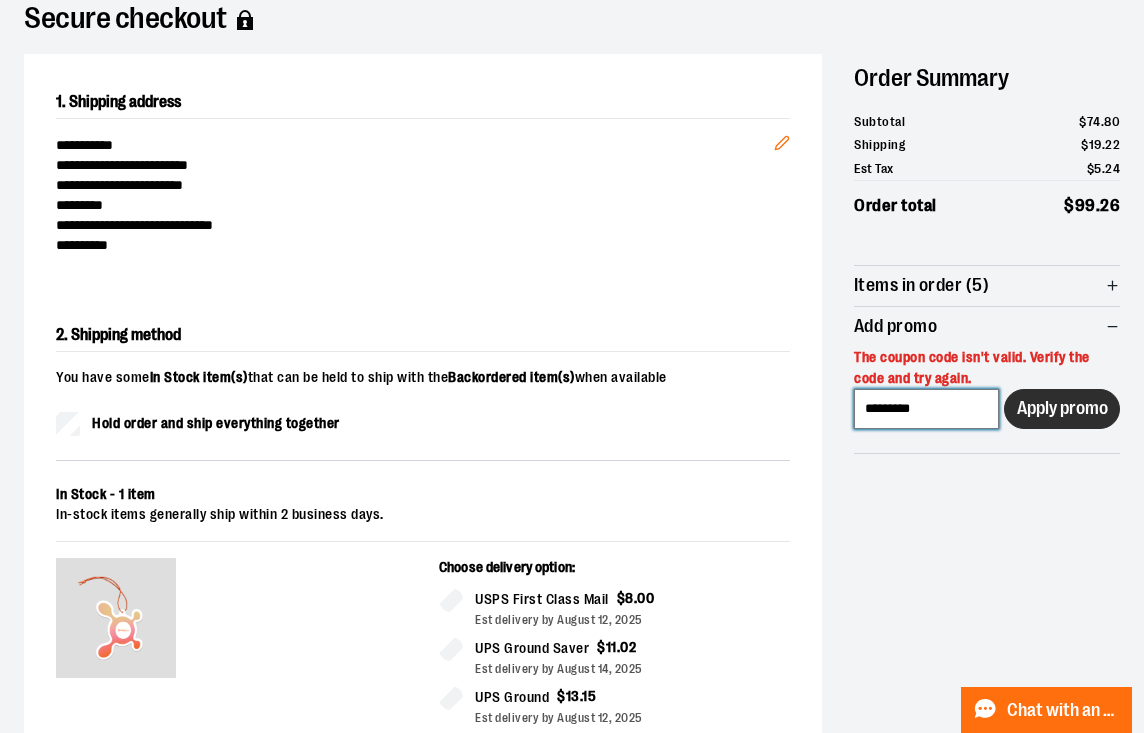 type on "*********" 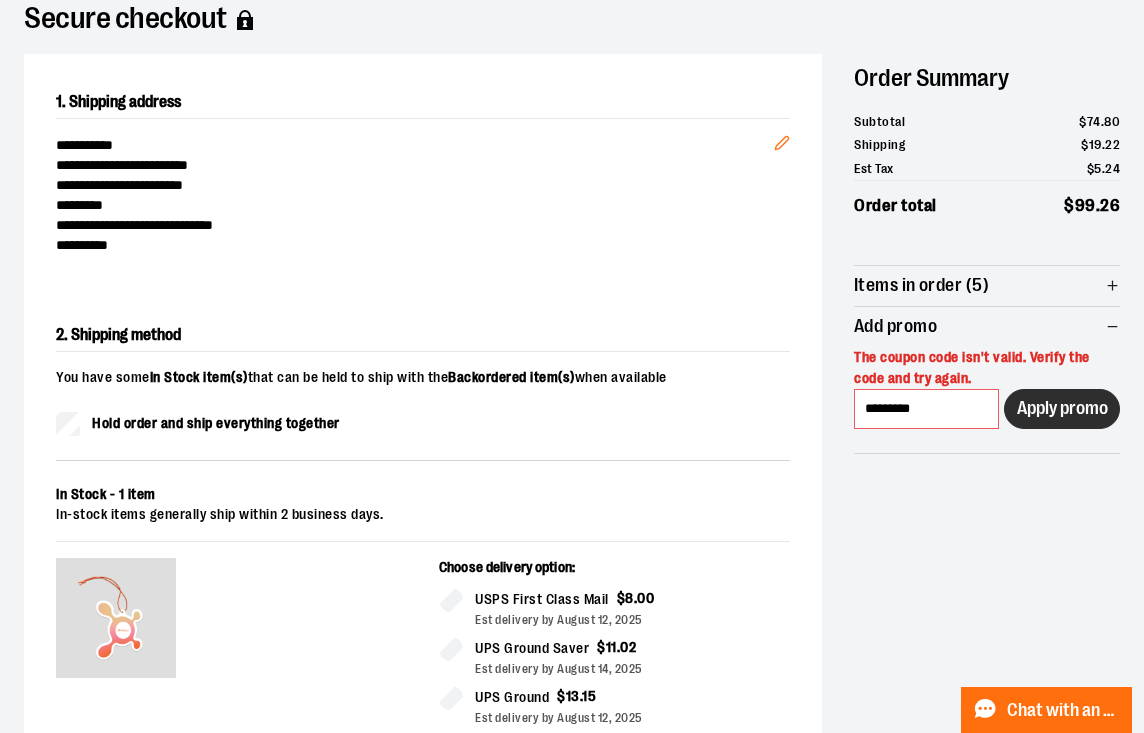 click on "Apply promo" at bounding box center [1062, 408] 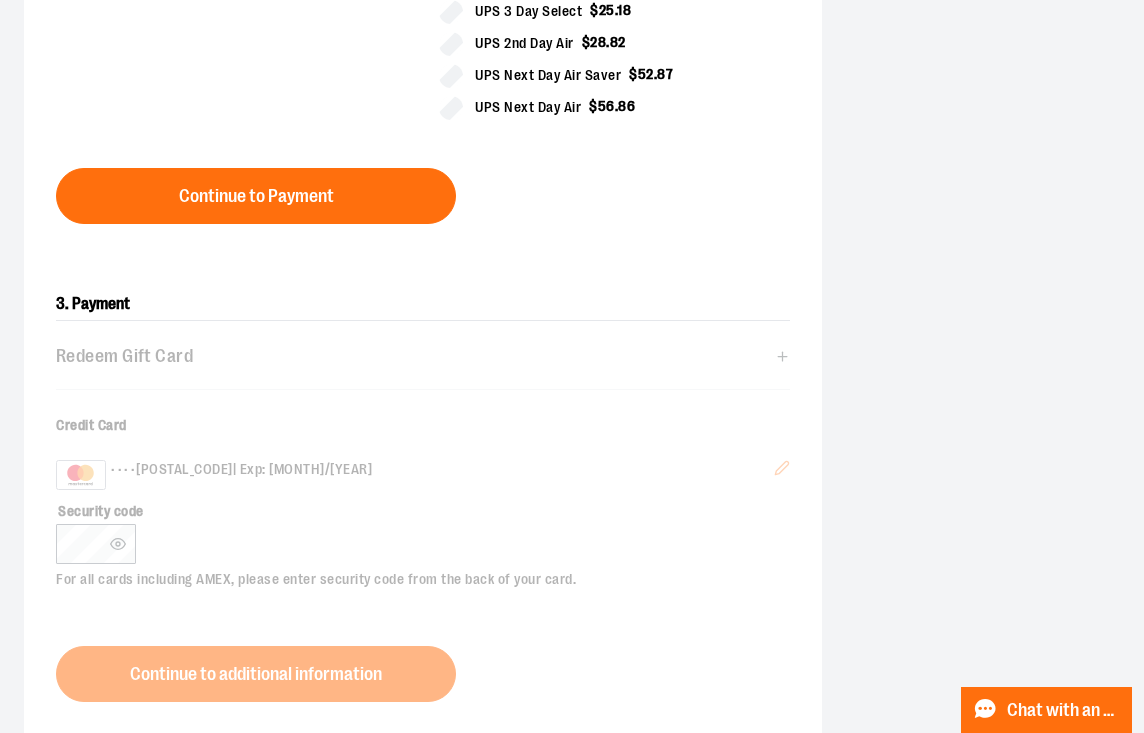 scroll, scrollTop: 1337, scrollLeft: 0, axis: vertical 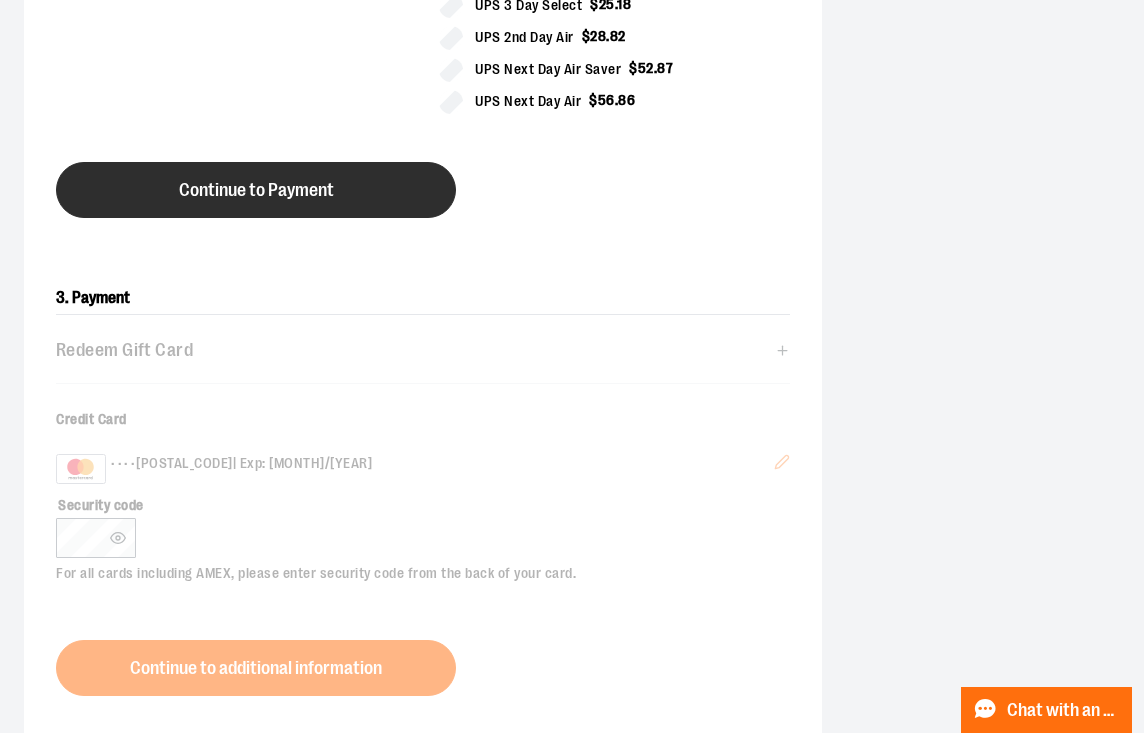 click on "Continue to Payment" at bounding box center (256, 190) 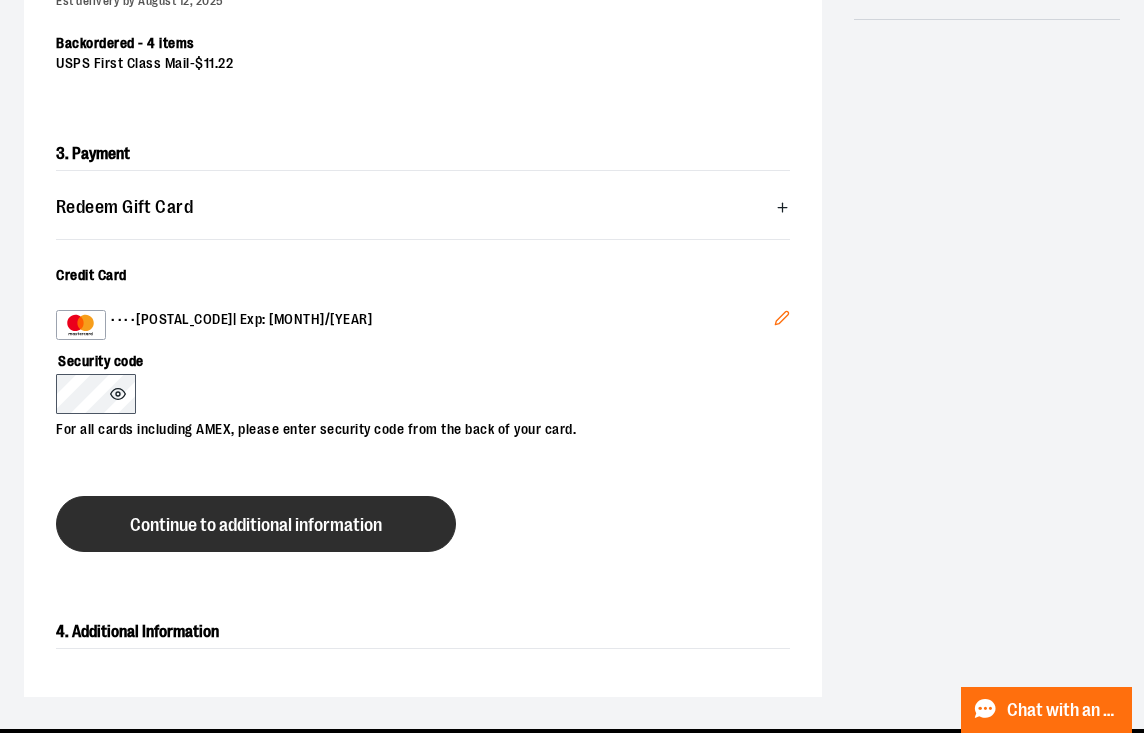 scroll, scrollTop: 577, scrollLeft: 0, axis: vertical 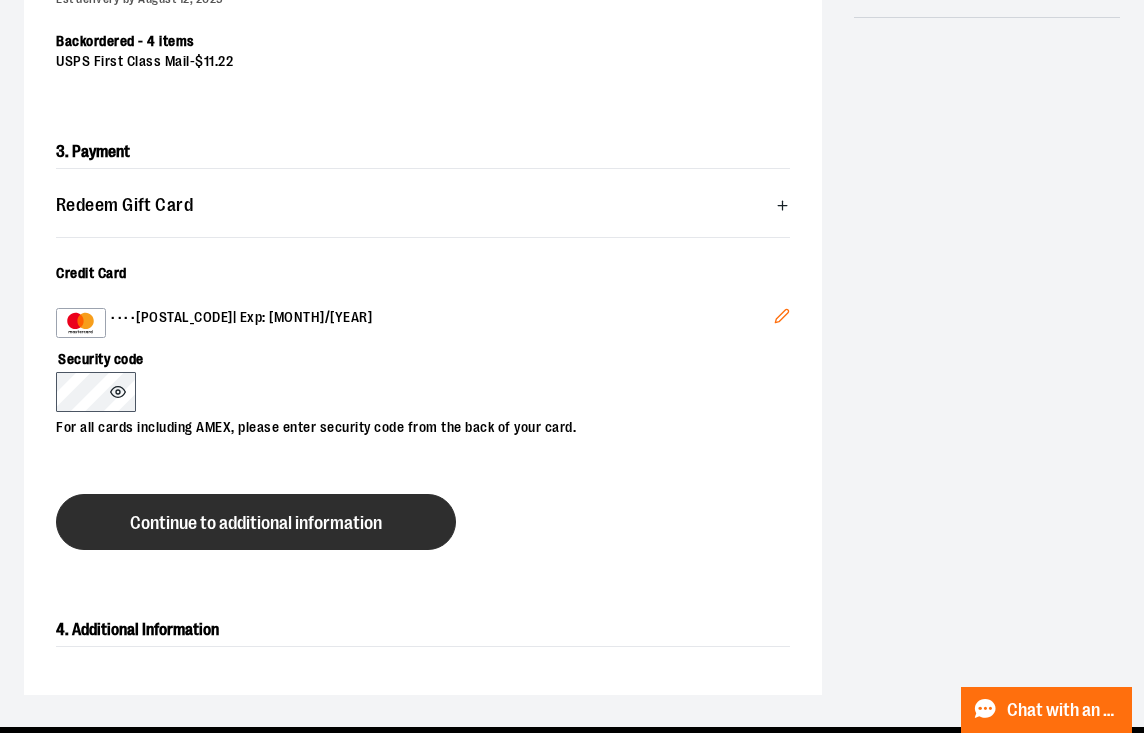 click on "Continue to additional information" at bounding box center [256, 522] 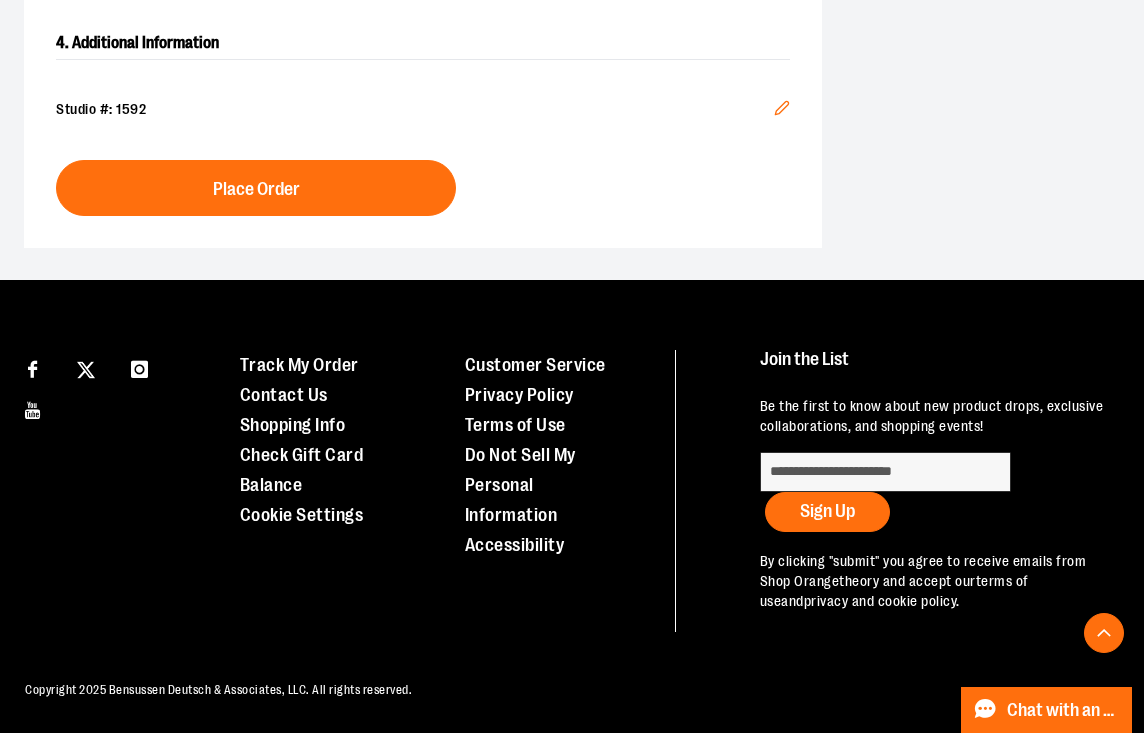 scroll, scrollTop: 835, scrollLeft: 0, axis: vertical 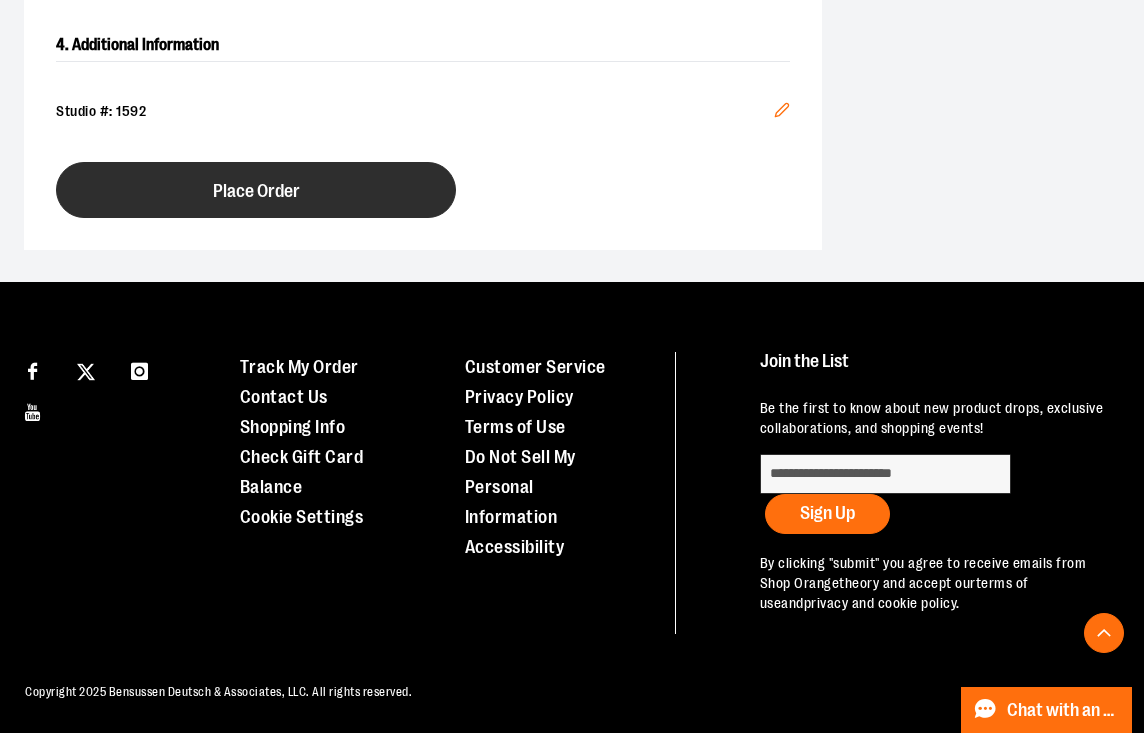 click on "Place Order" at bounding box center [256, 190] 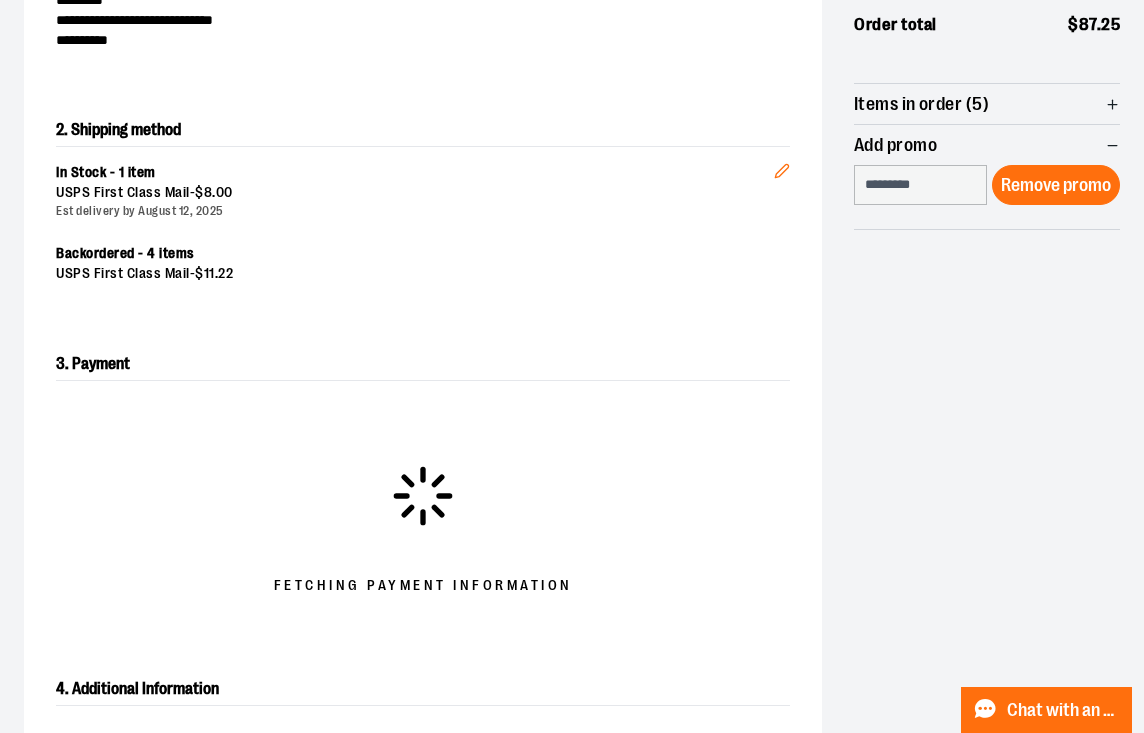 scroll, scrollTop: 368, scrollLeft: 0, axis: vertical 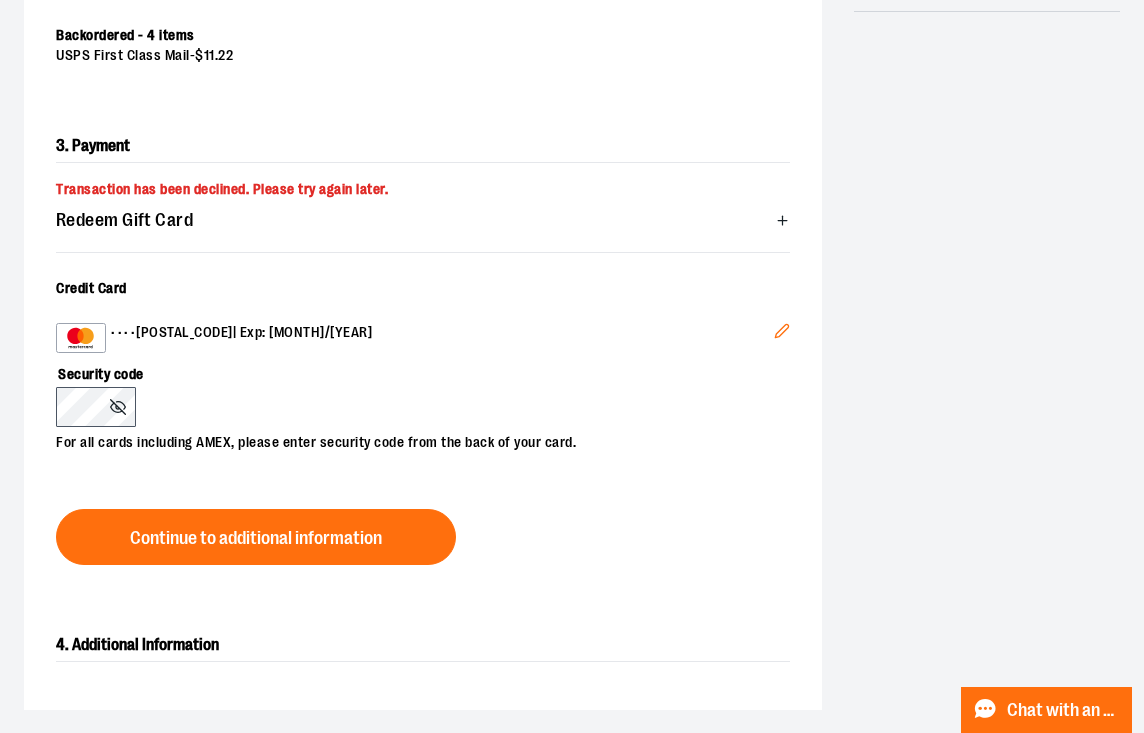 click 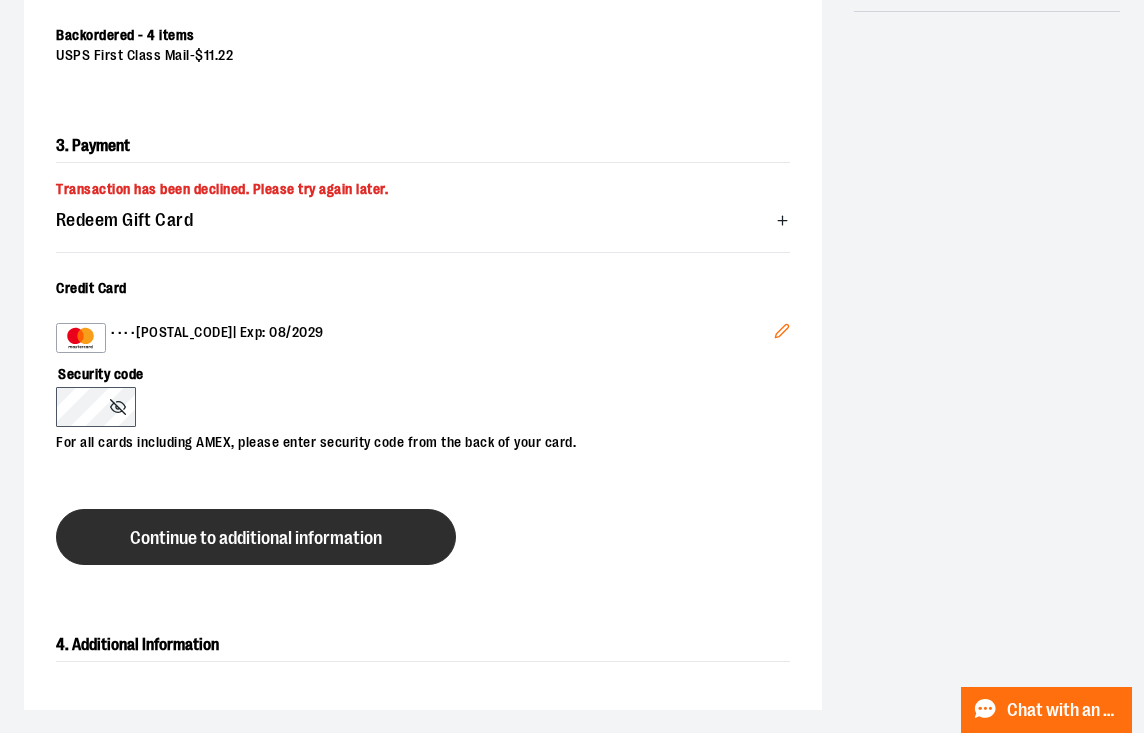 click on "Continue to additional information" at bounding box center [256, 538] 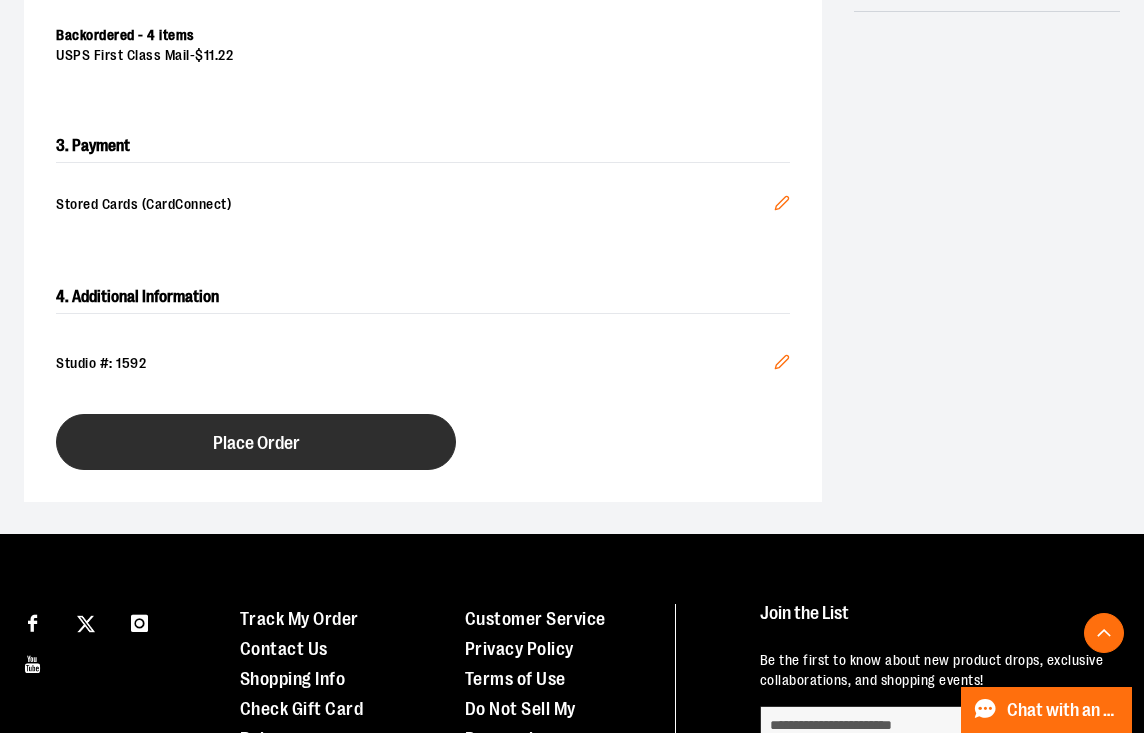 click on "Place Order" at bounding box center (256, 442) 